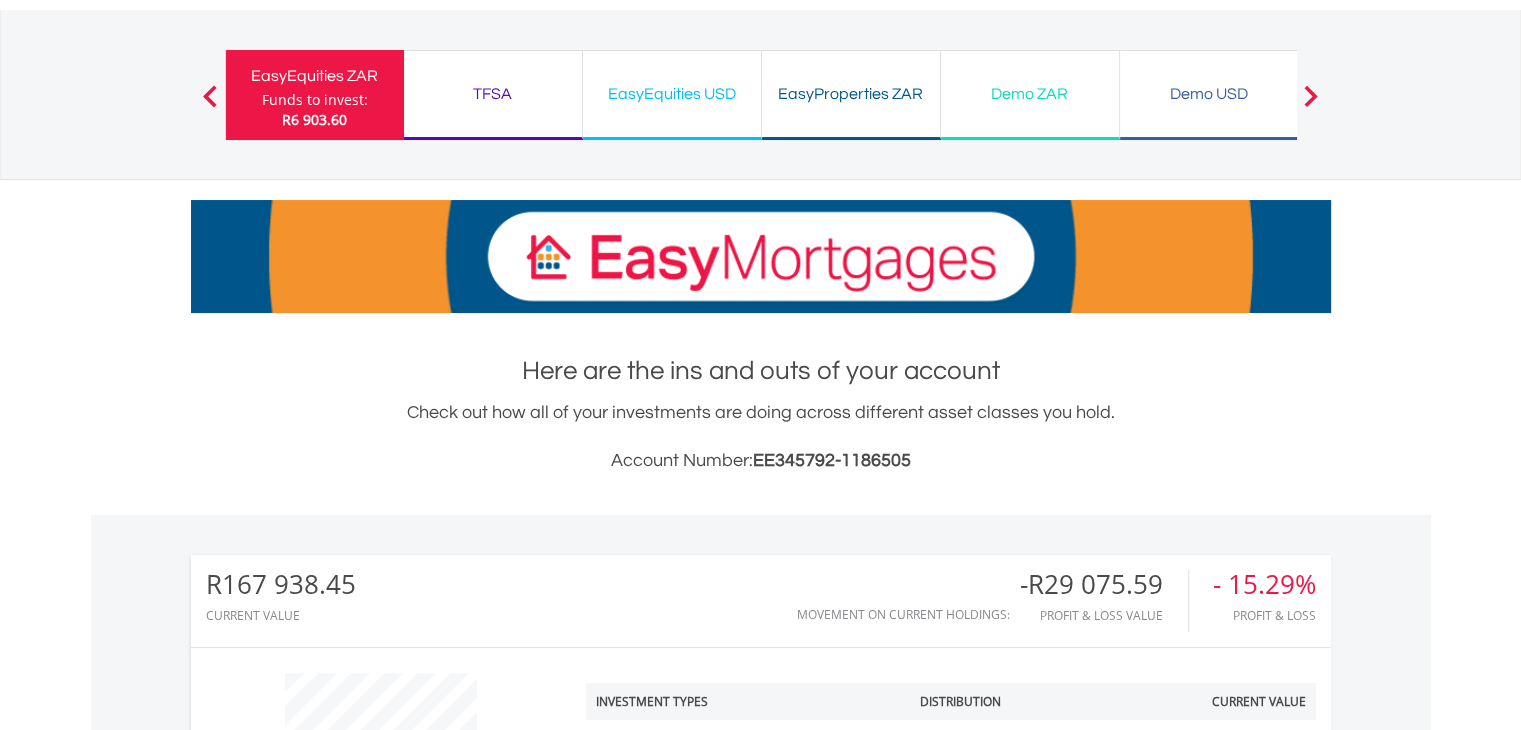 scroll, scrollTop: 132, scrollLeft: 0, axis: vertical 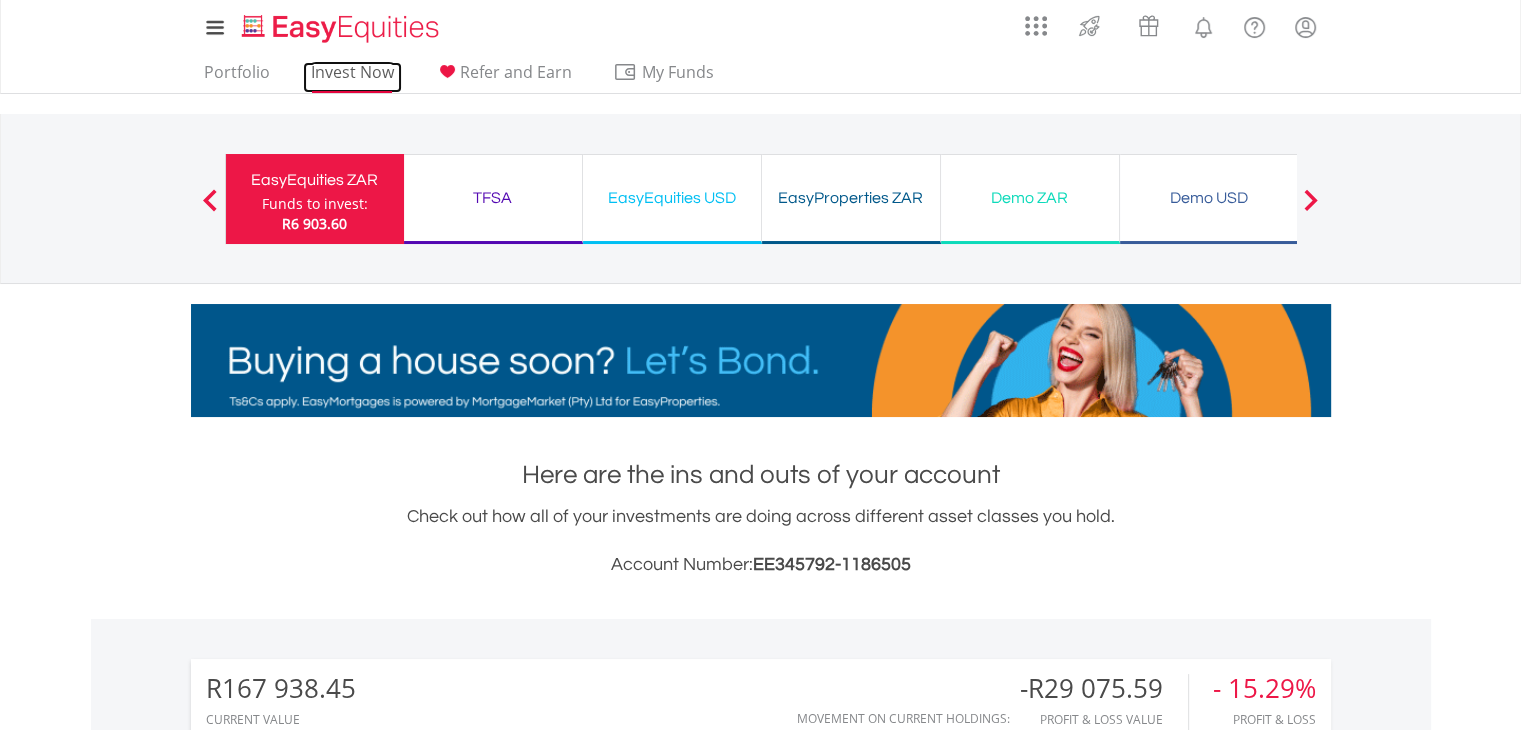 click on "Invest Now" at bounding box center (352, 77) 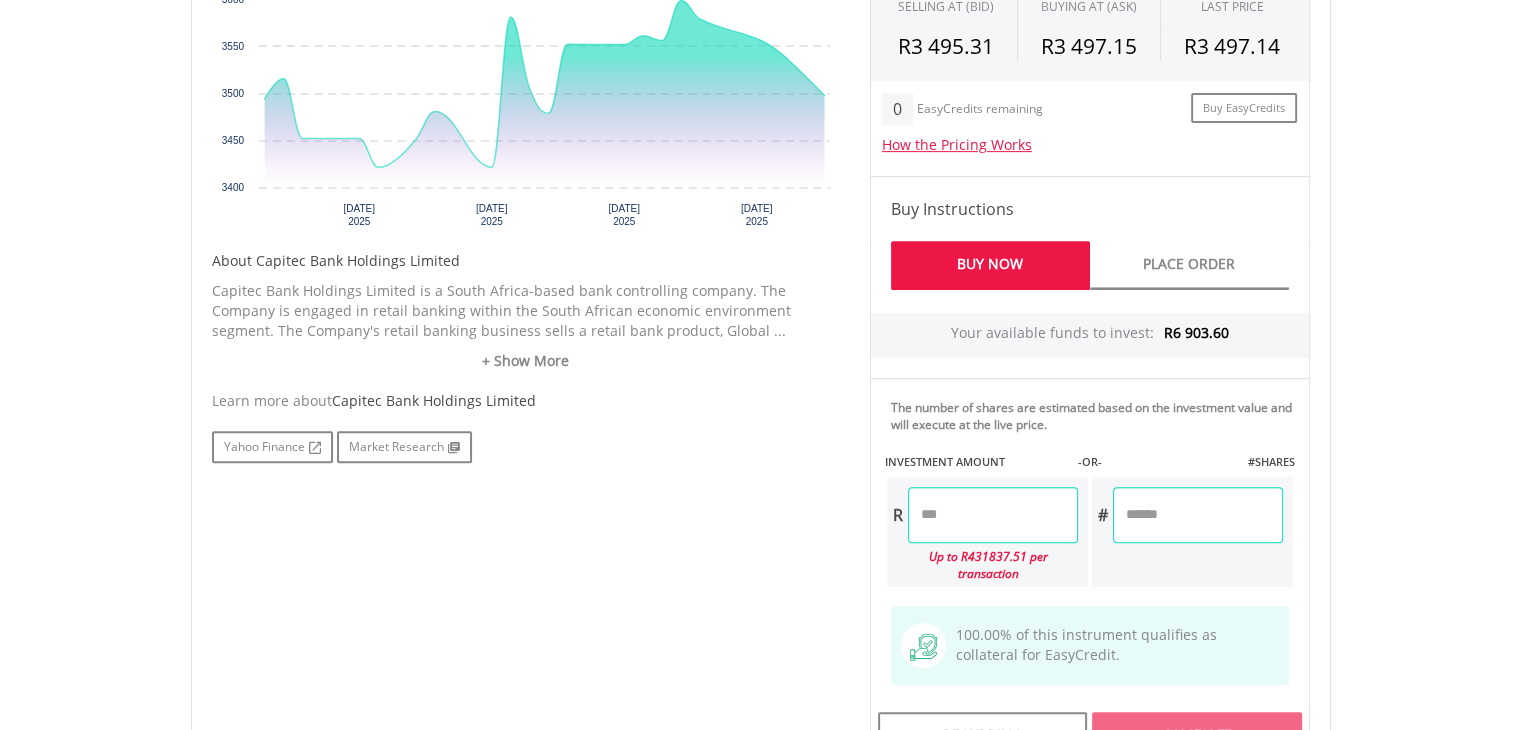scroll, scrollTop: 831, scrollLeft: 0, axis: vertical 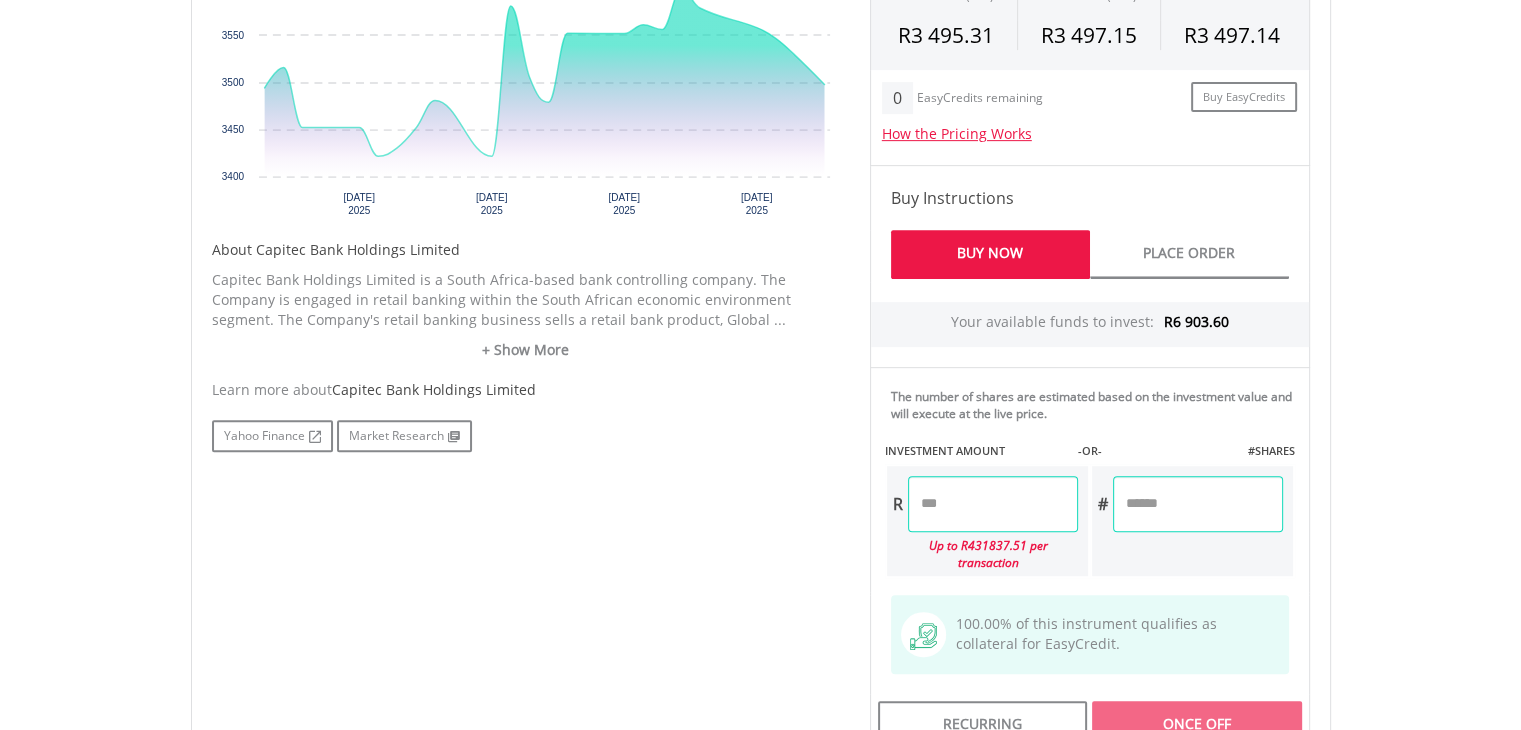 click at bounding box center (993, 504) 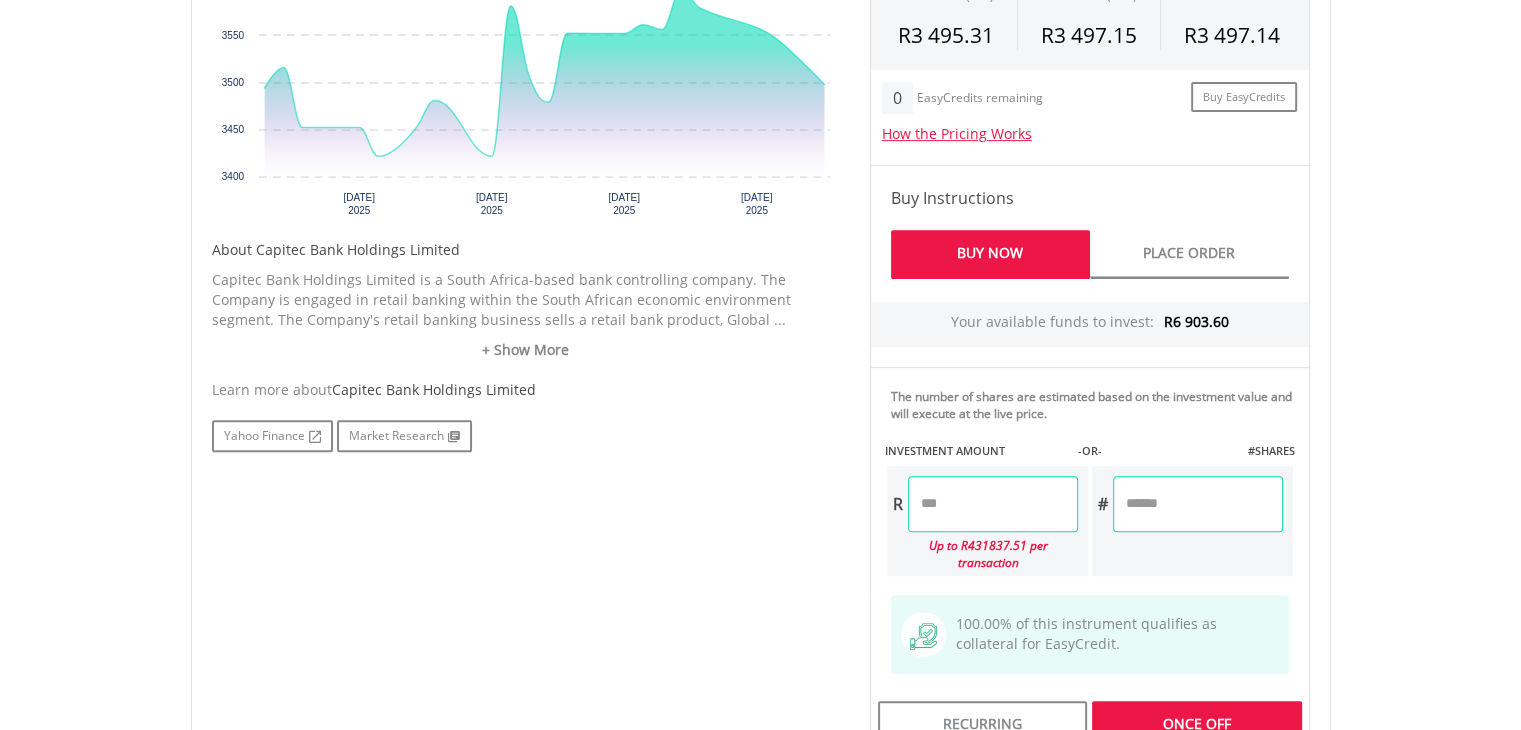 type on "***" 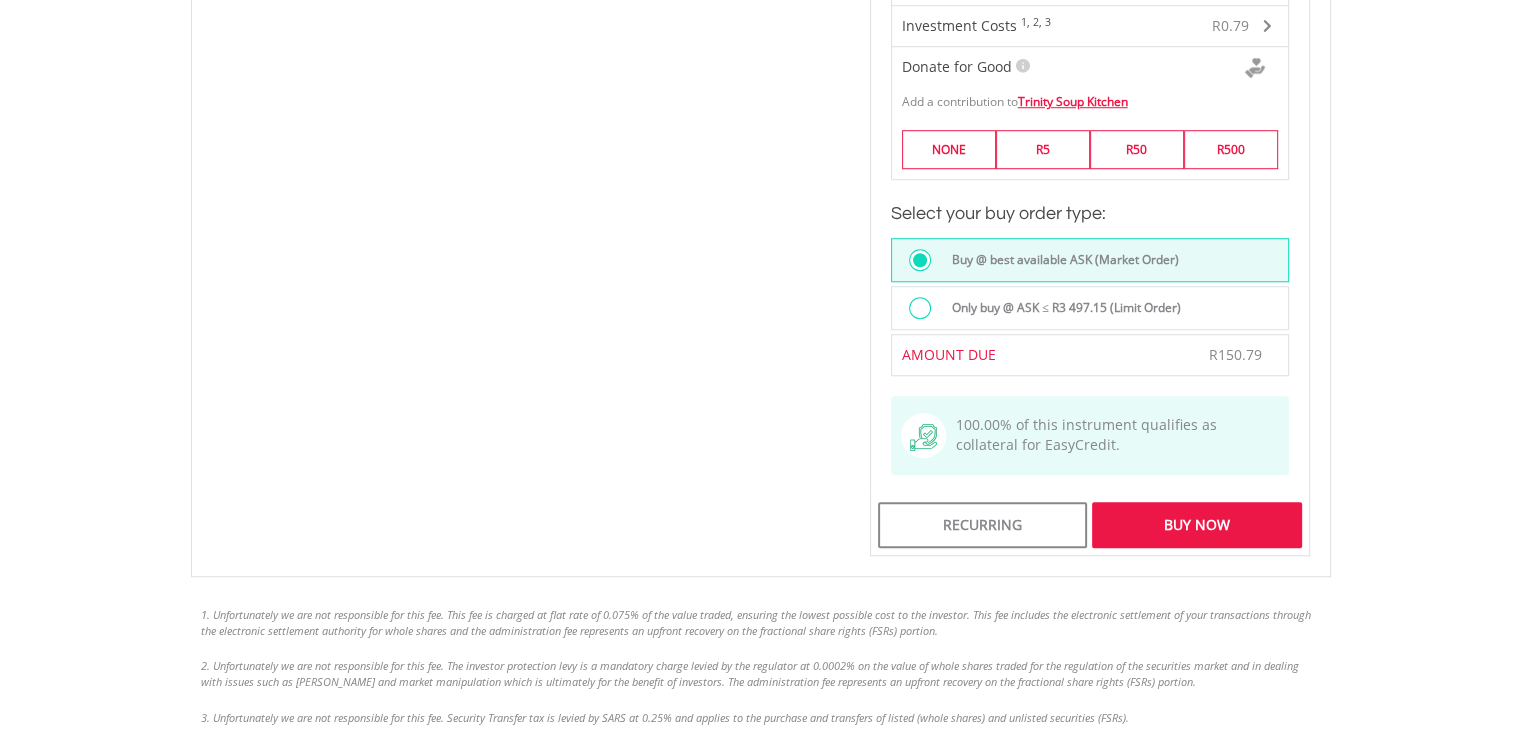 scroll, scrollTop: 1528, scrollLeft: 0, axis: vertical 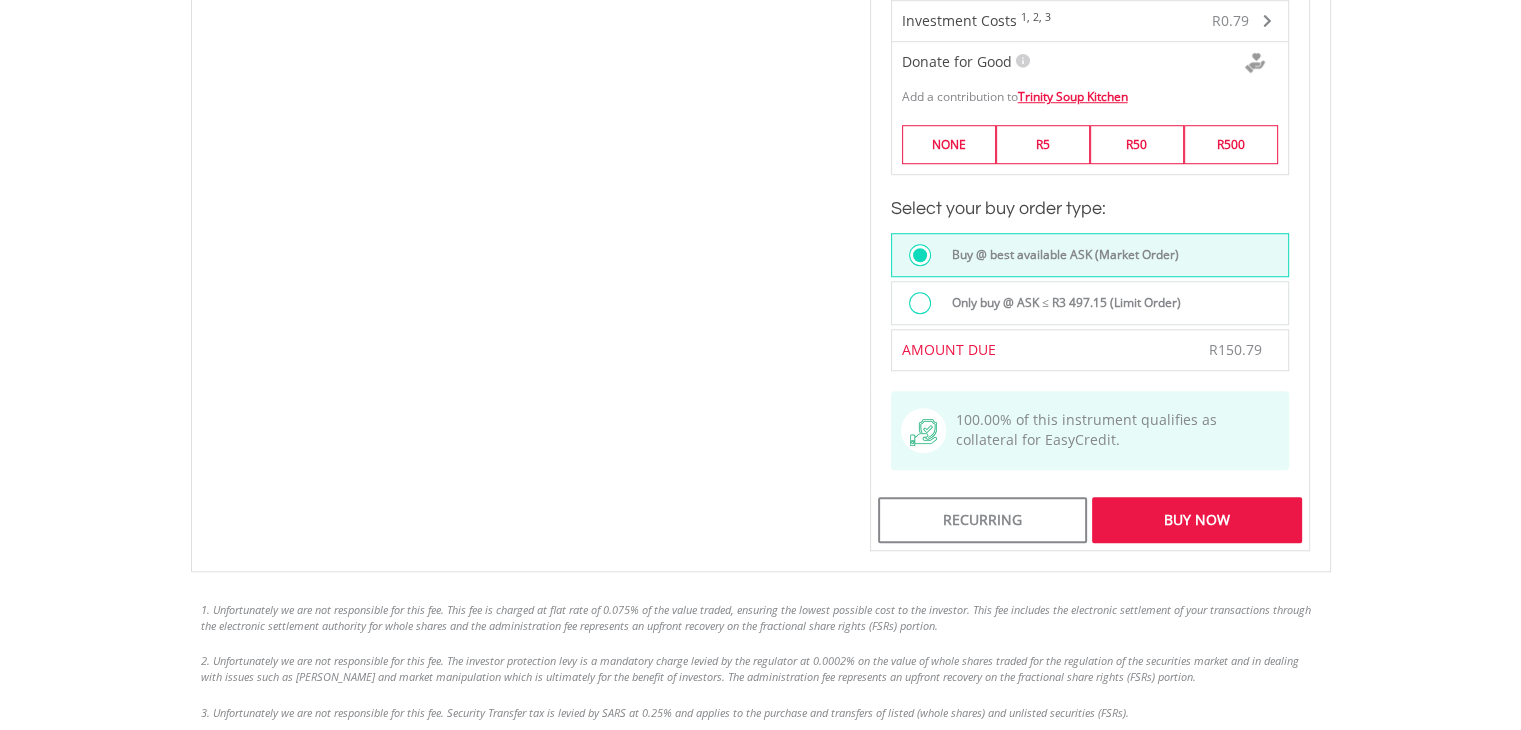 click on "Buy Now" at bounding box center (1196, 520) 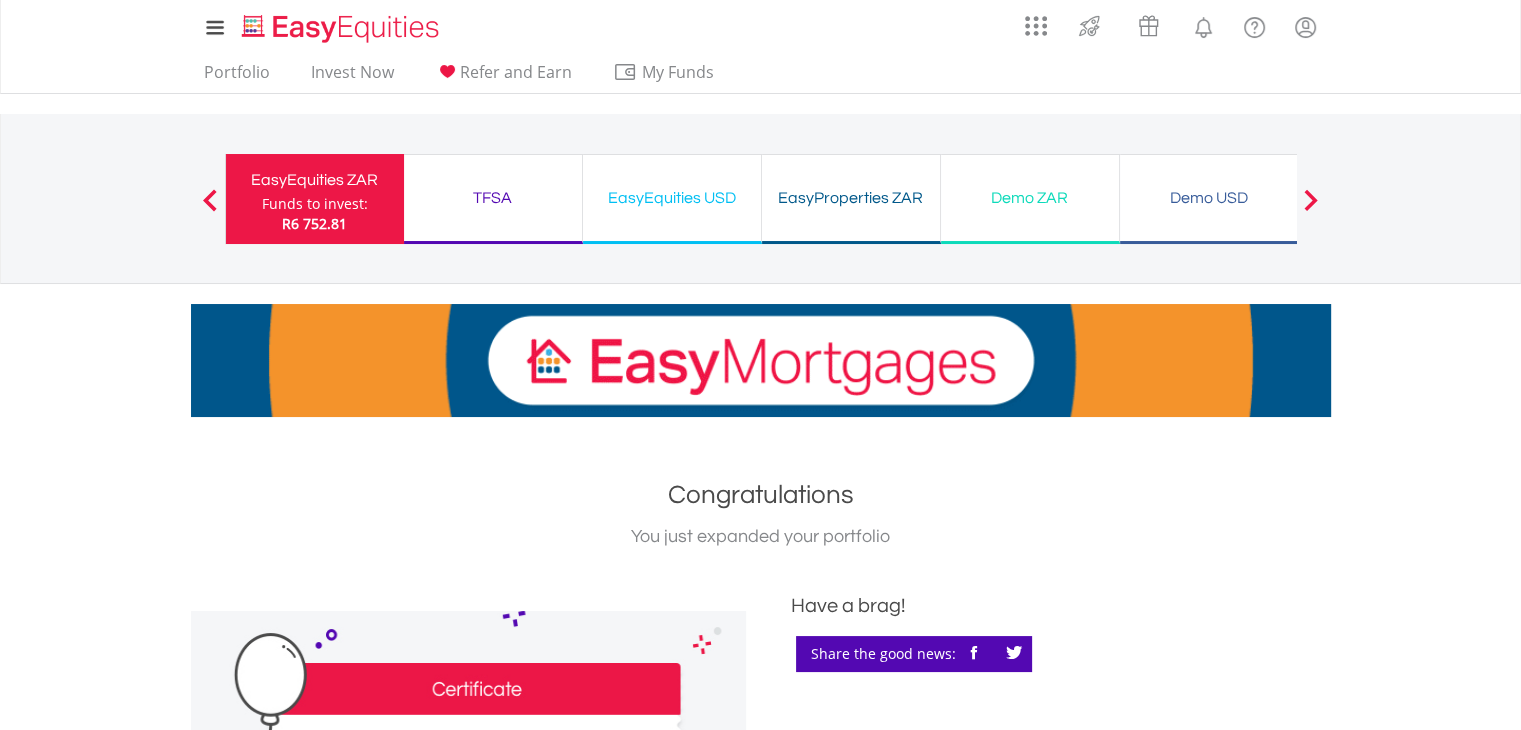 scroll, scrollTop: 0, scrollLeft: 0, axis: both 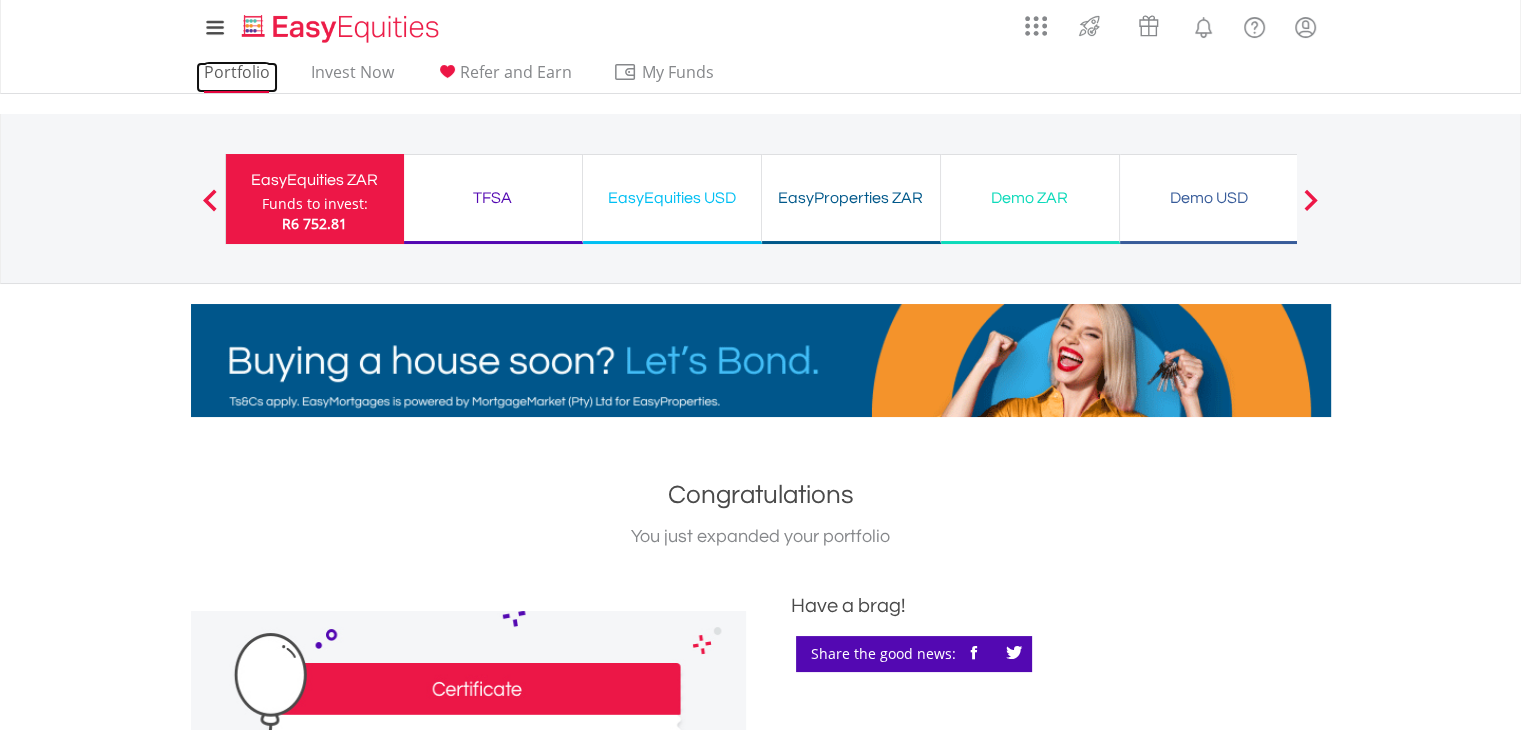 click on "Portfolio" at bounding box center [237, 77] 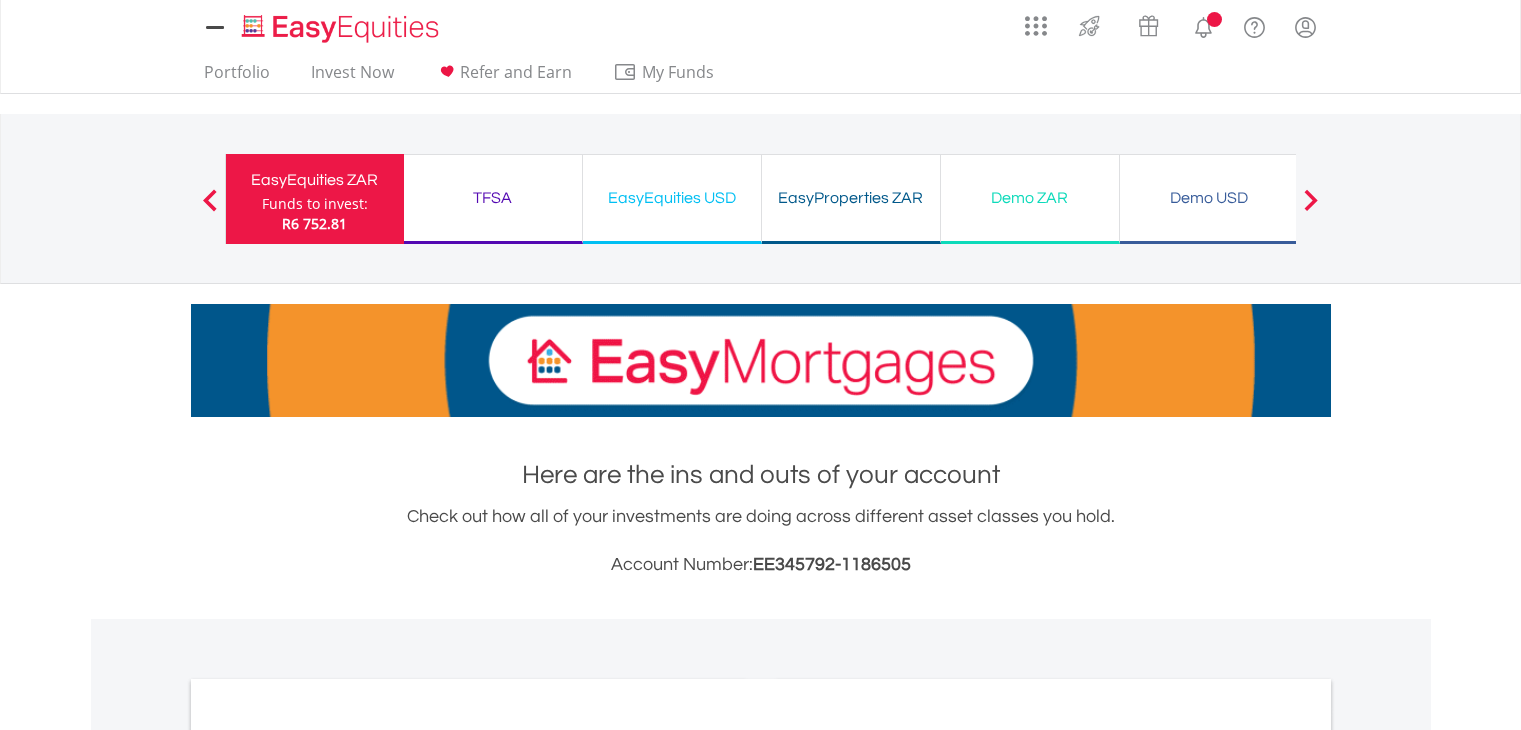scroll, scrollTop: 0, scrollLeft: 0, axis: both 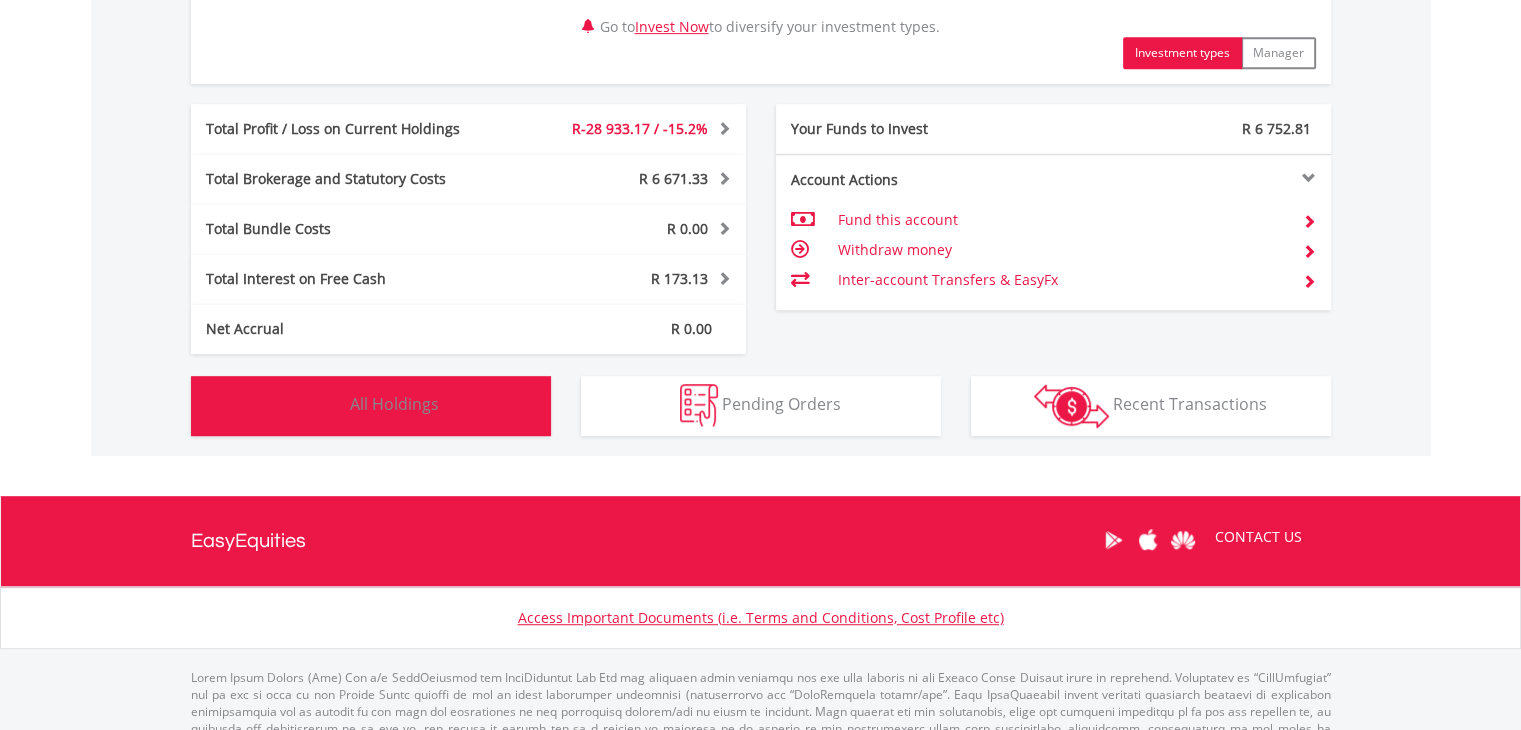 click on "All Holdings" at bounding box center (394, 404) 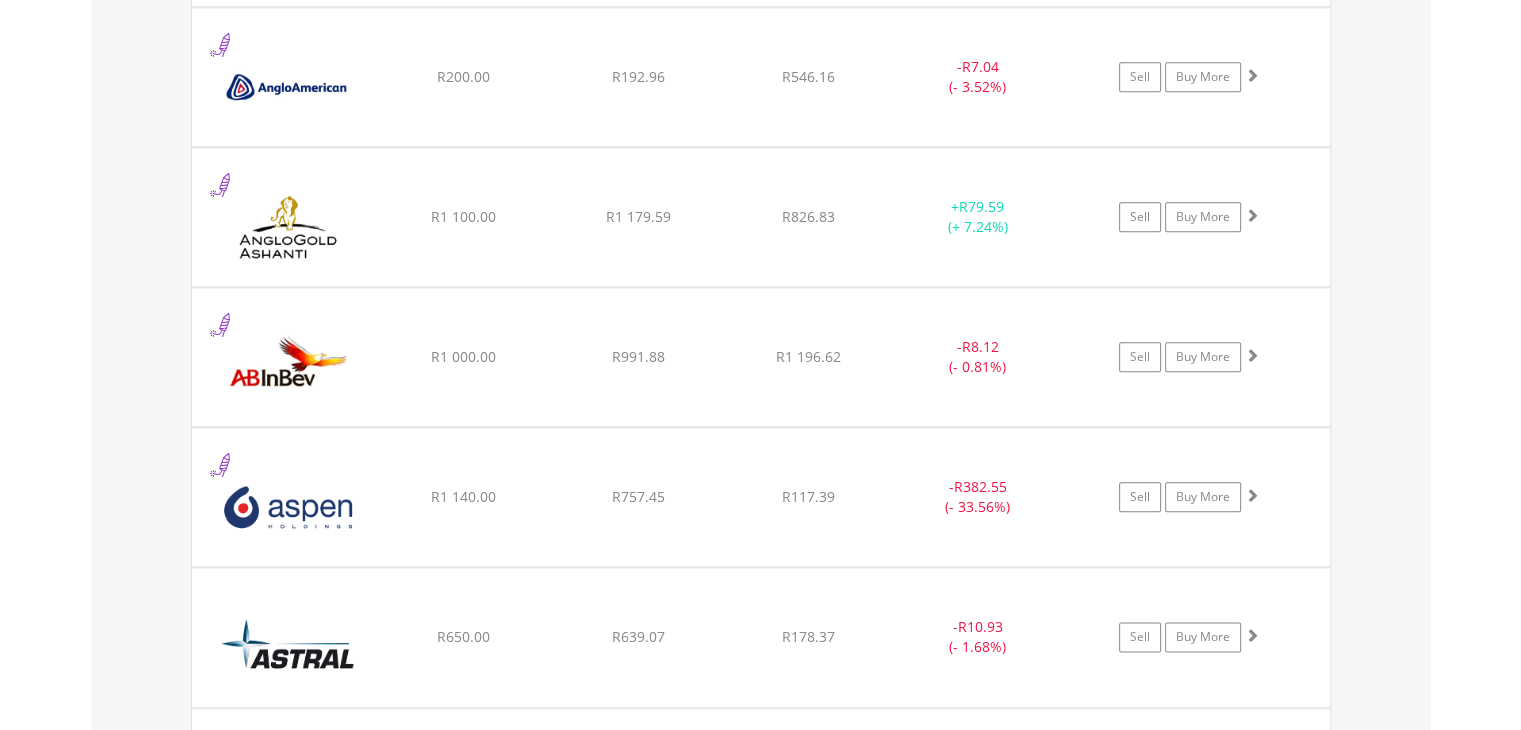 scroll, scrollTop: 2315, scrollLeft: 0, axis: vertical 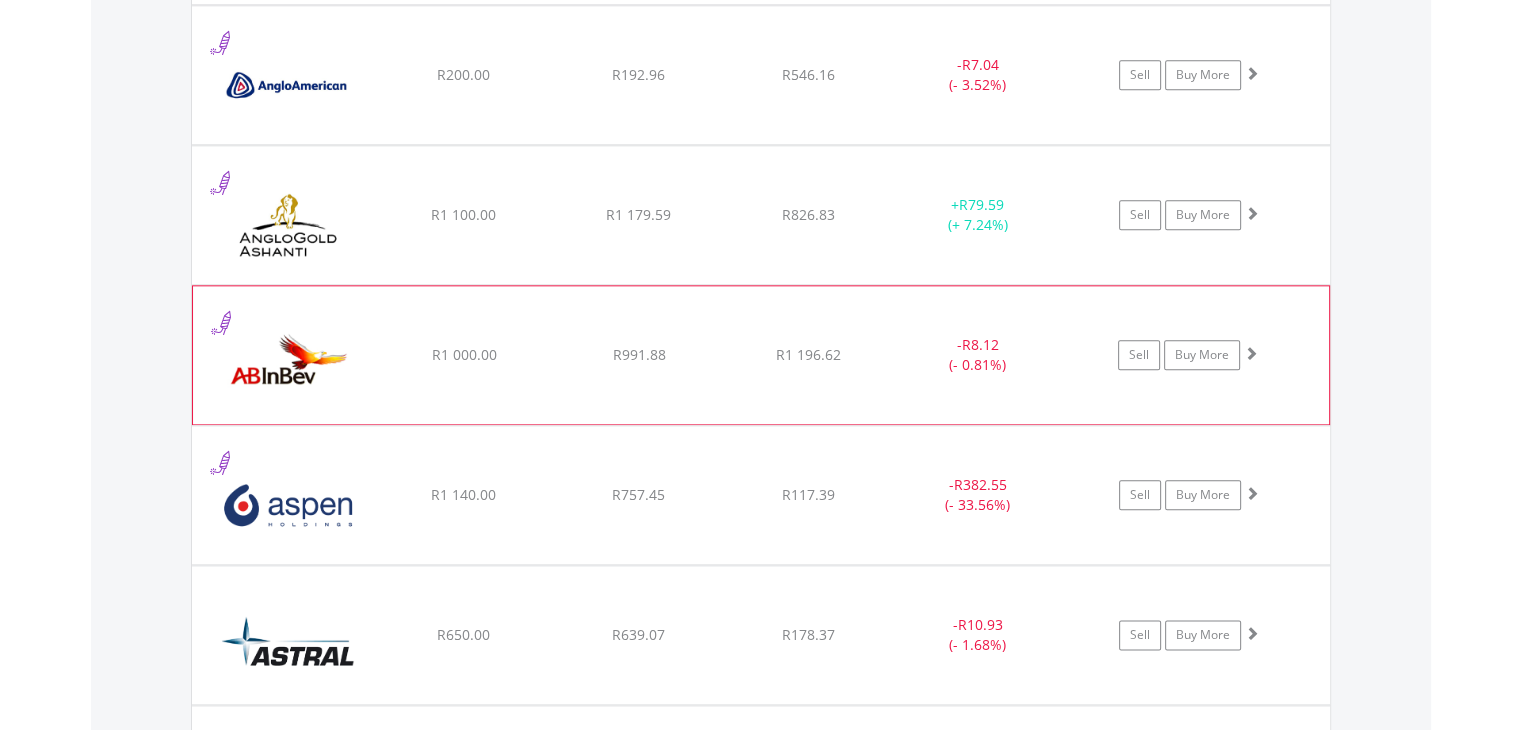click at bounding box center [1251, 353] 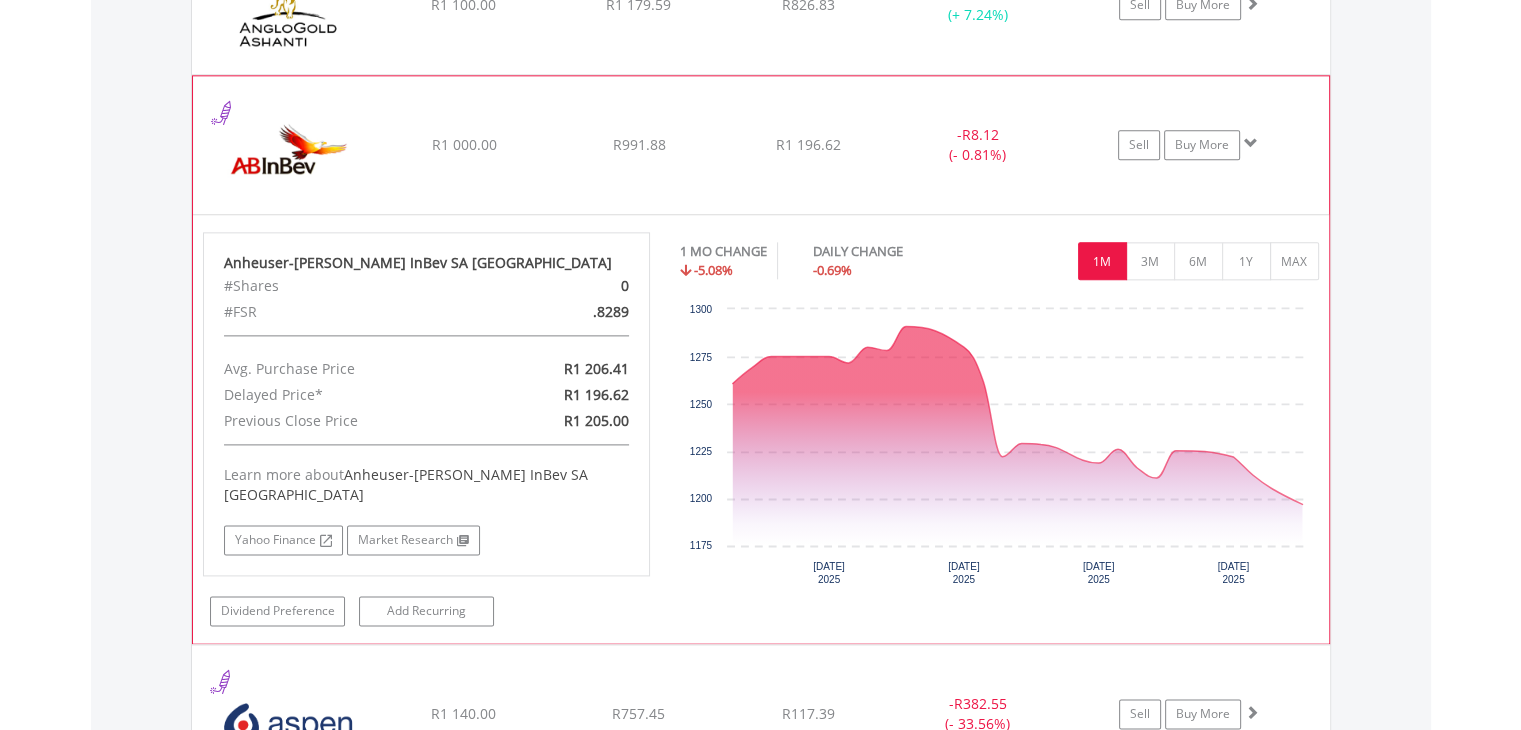 scroll, scrollTop: 2523, scrollLeft: 0, axis: vertical 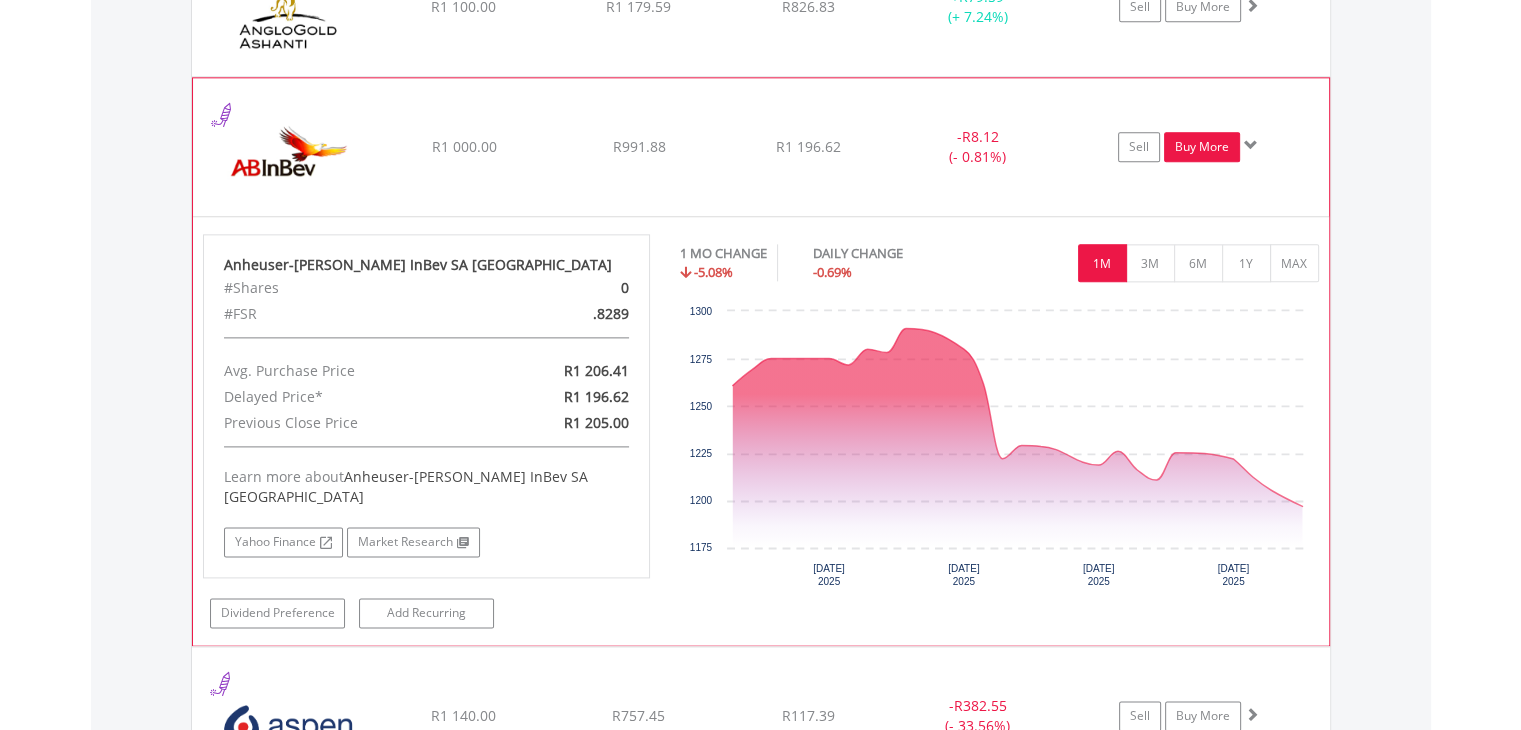 click on "Buy More" at bounding box center [1202, 147] 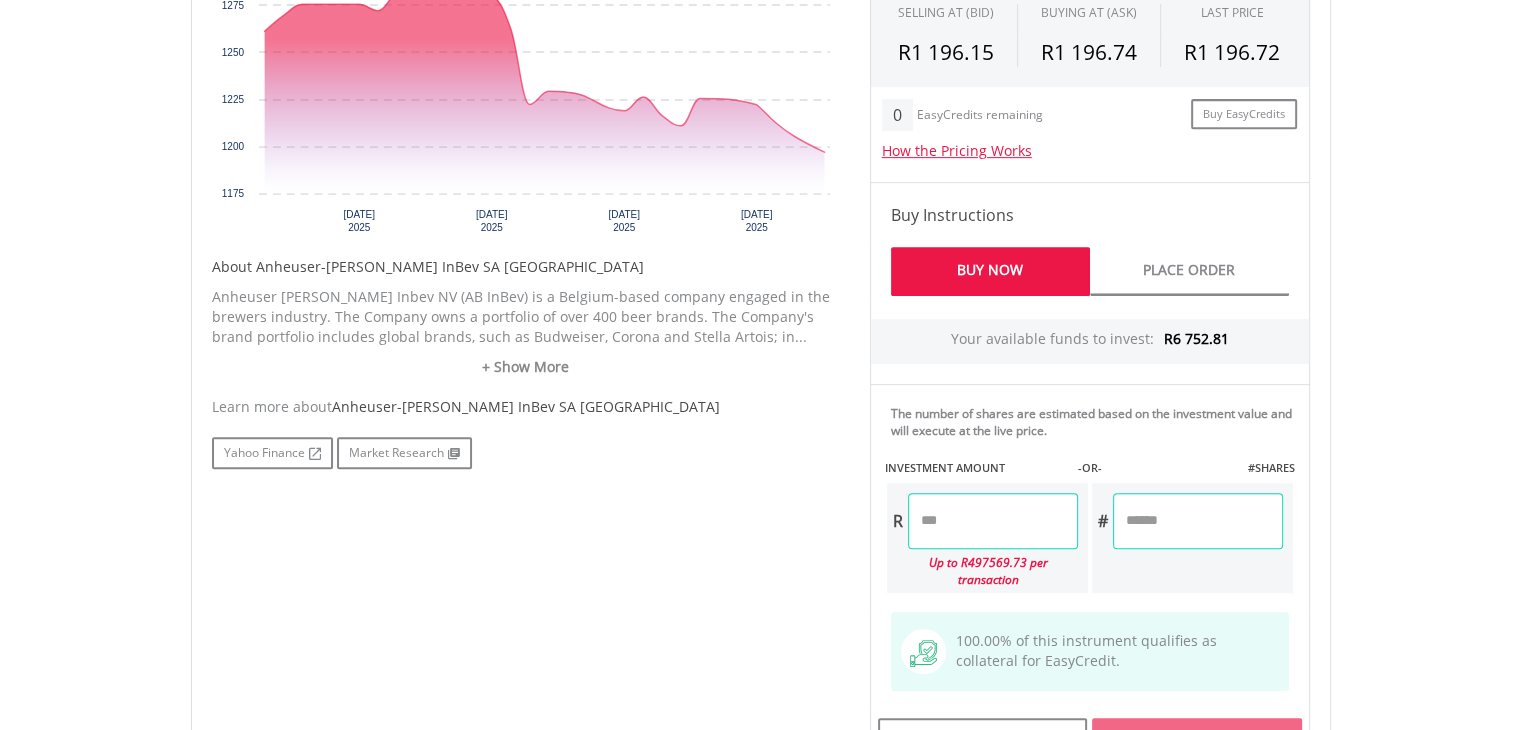 scroll, scrollTop: 919, scrollLeft: 0, axis: vertical 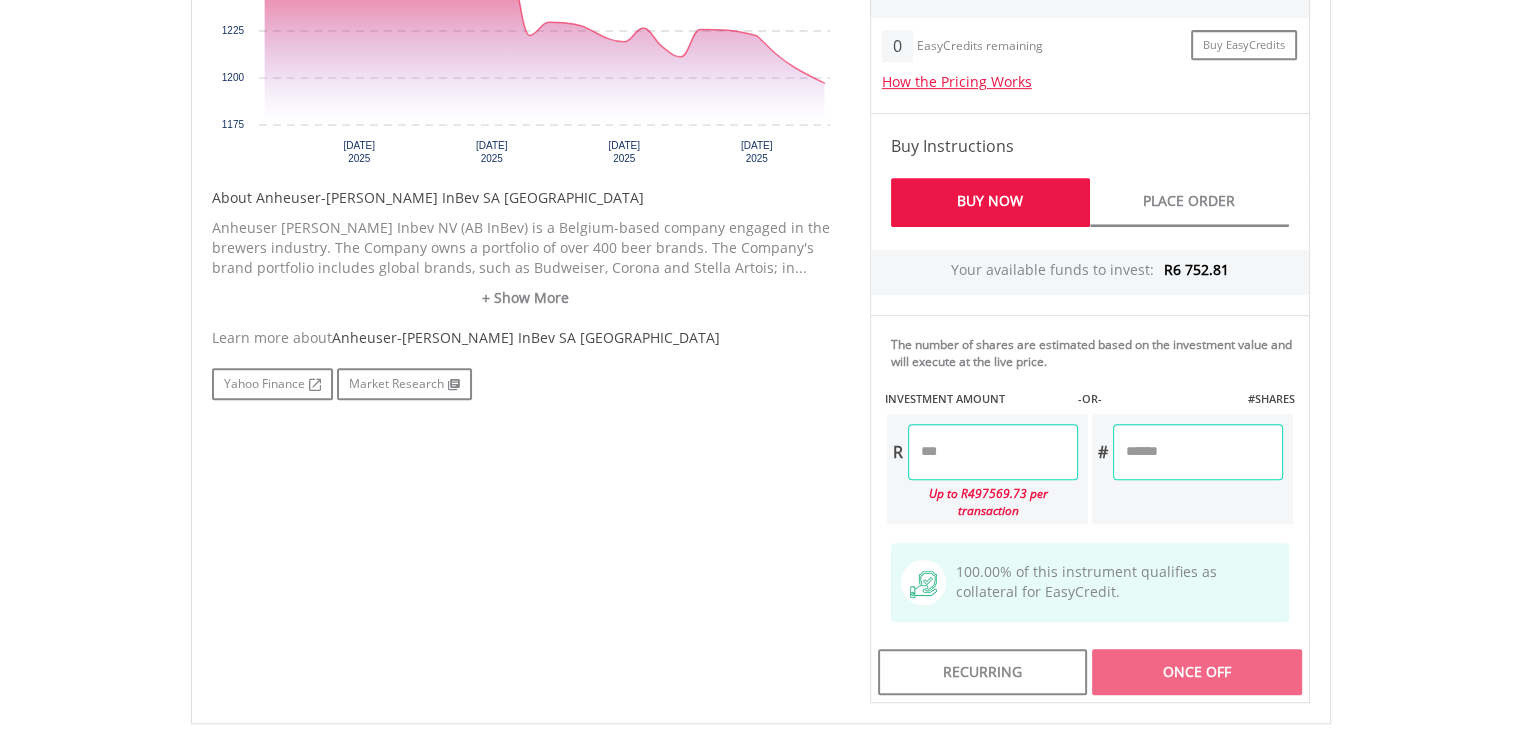 click at bounding box center [993, 452] 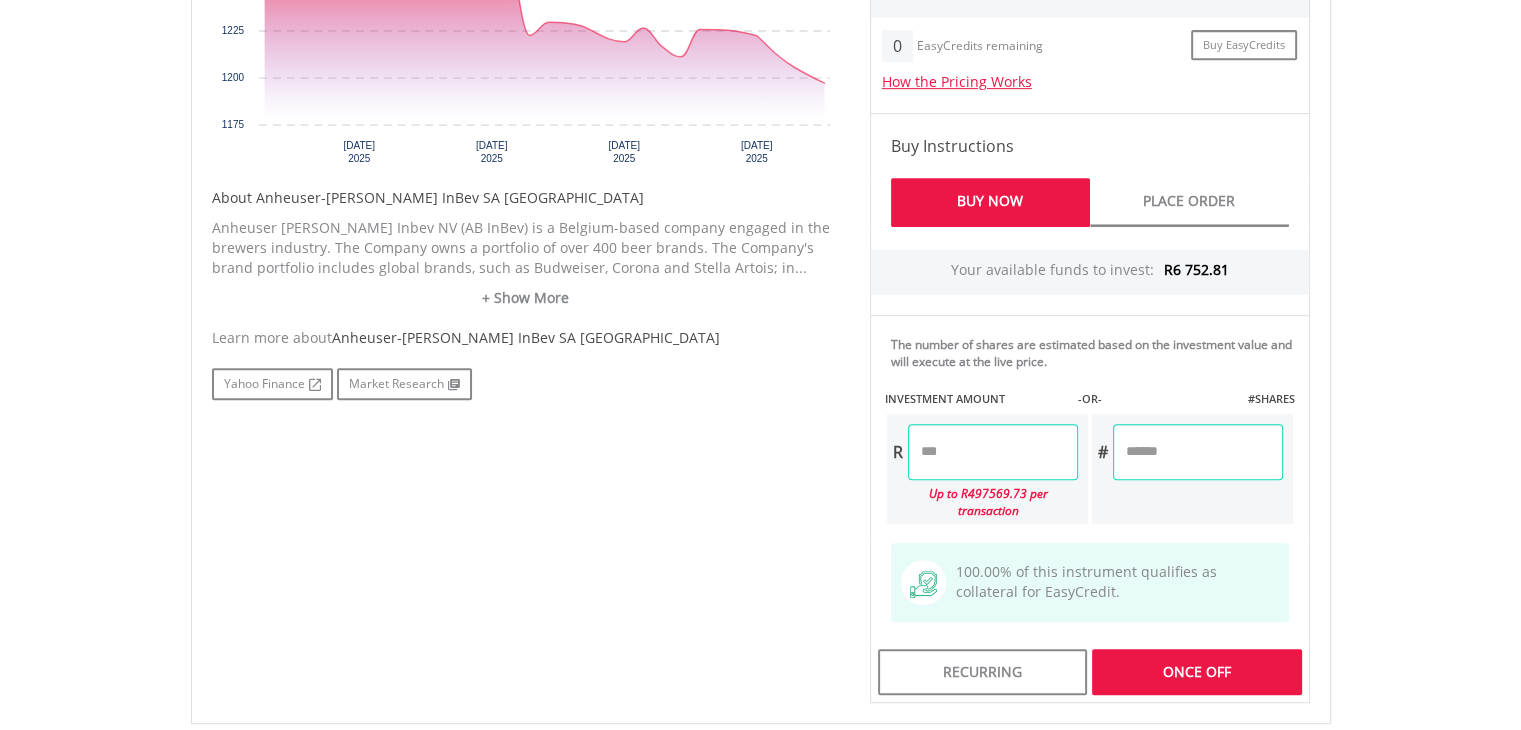 type on "***" 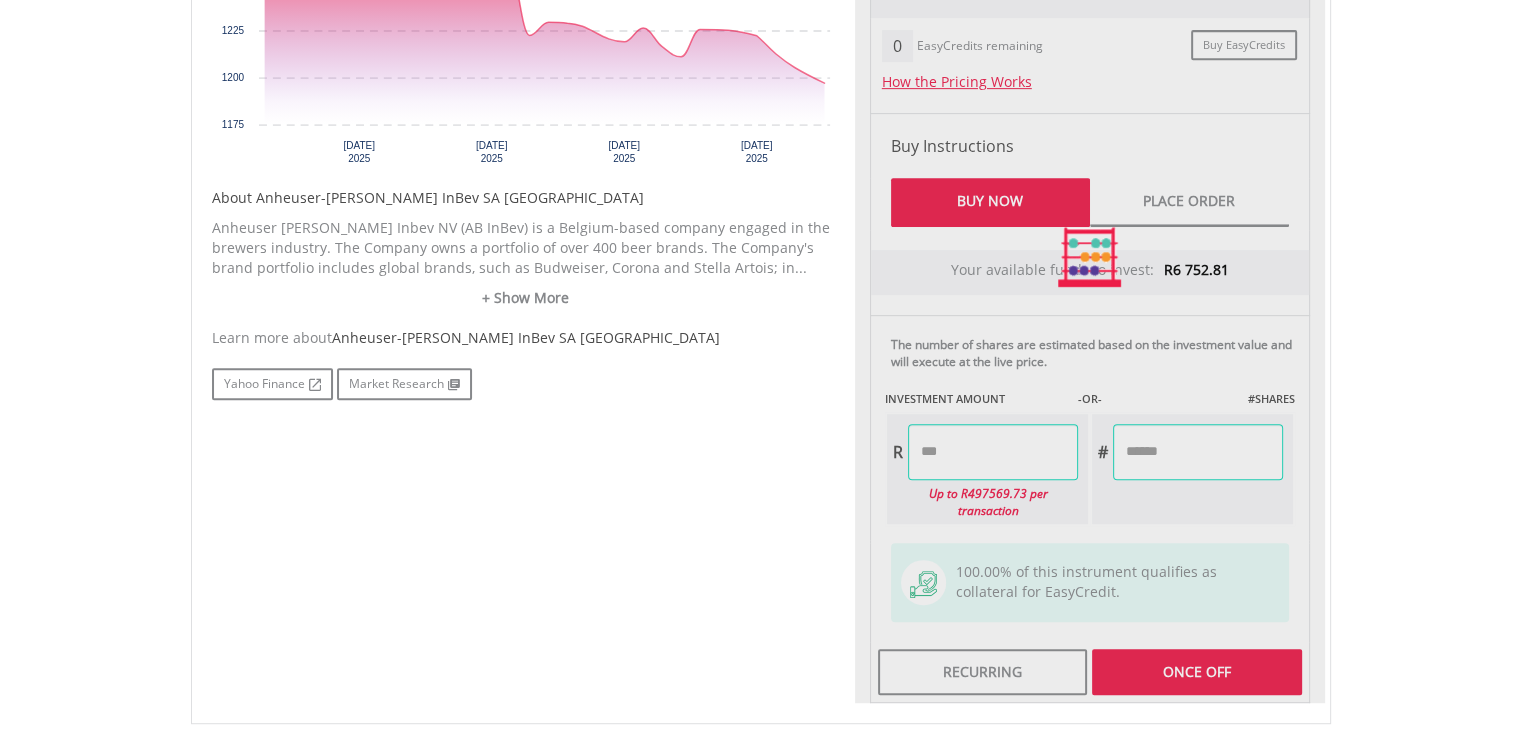click on "Last Updated Price:
15-min. Delay*
Price Update Cost:
2
Credits
Request A Price Update
Request Update
SELLING AT (BID)
BUYING AT                     (ASK)
LAST PRICE
R1 196.15
R1 196.74
R1 196.72
0" at bounding box center [1090, 257] 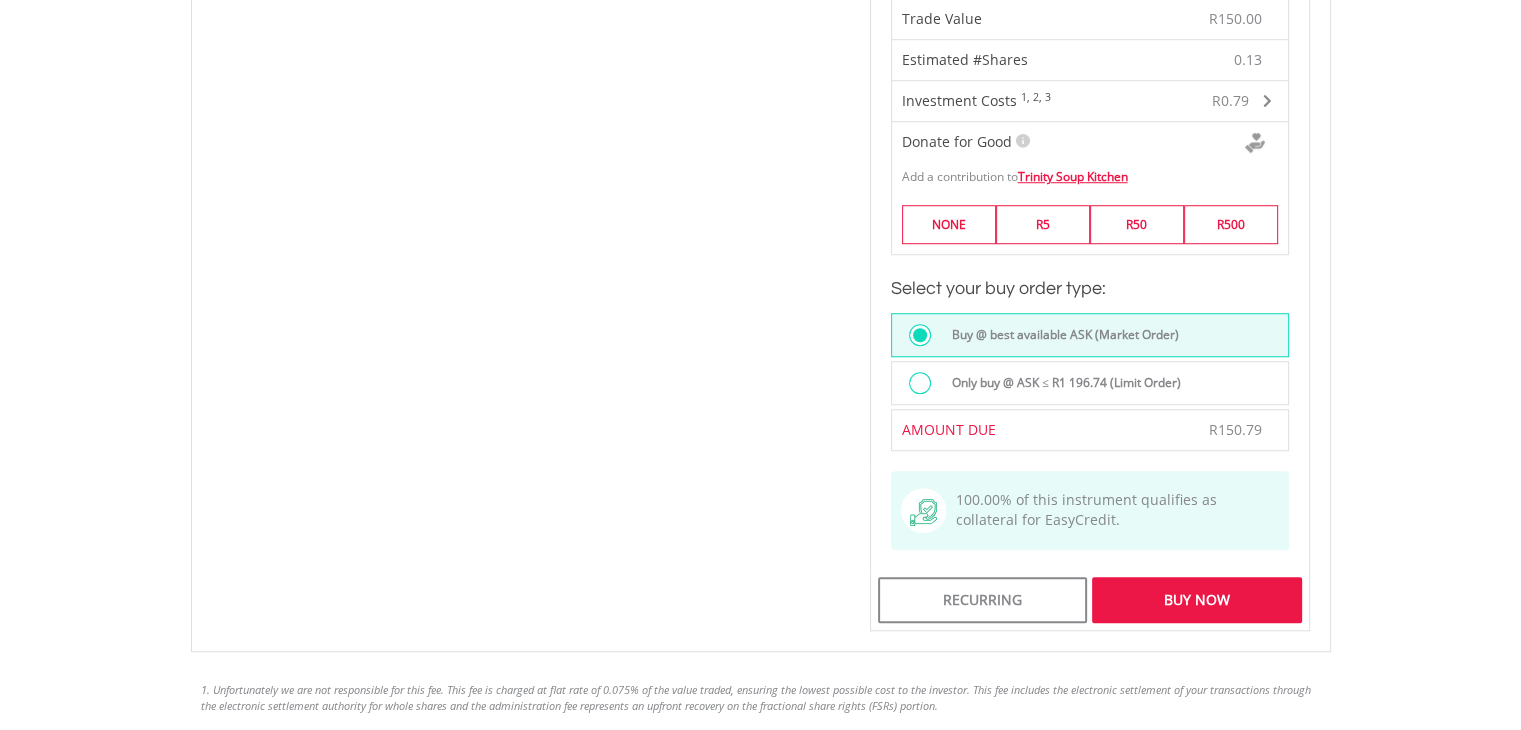 scroll, scrollTop: 1559, scrollLeft: 0, axis: vertical 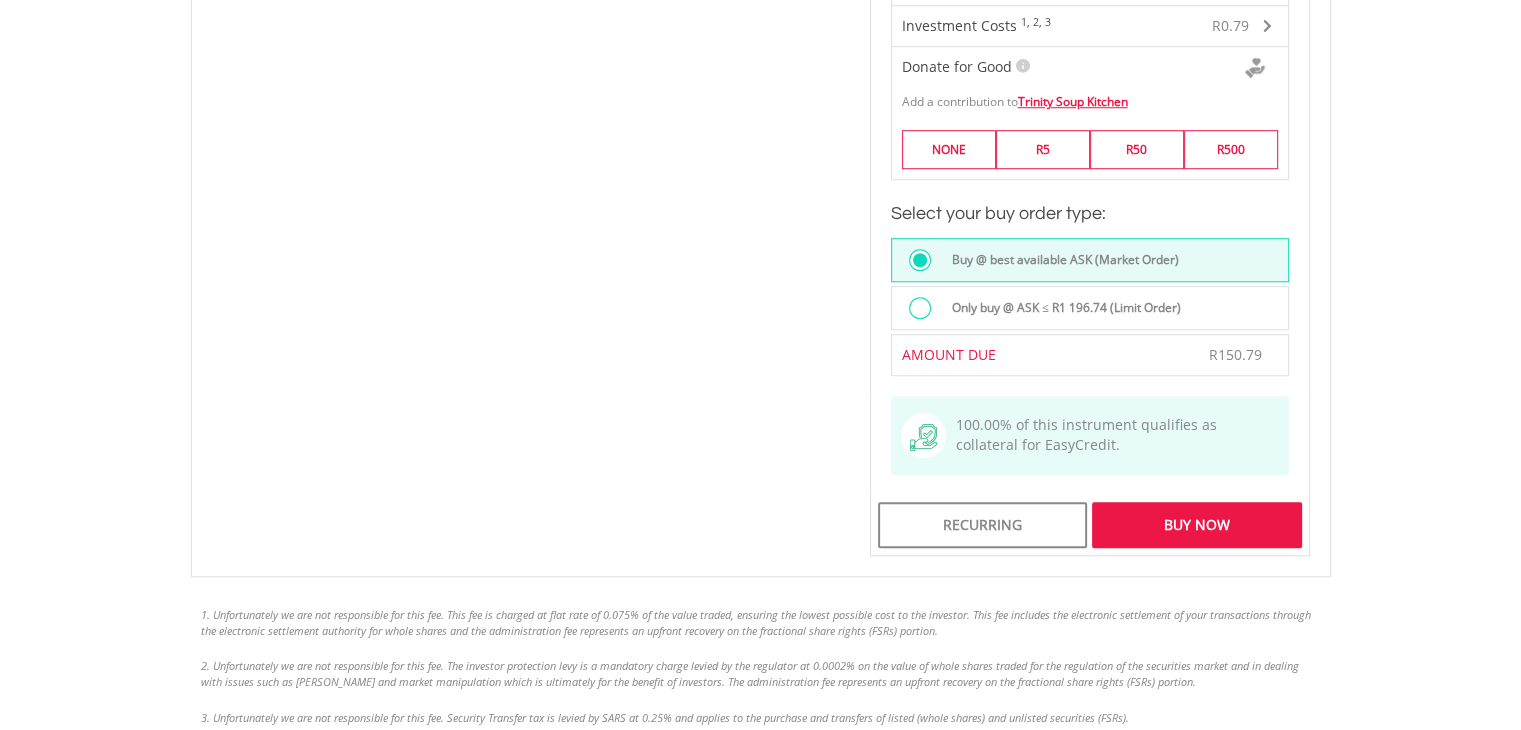 click on "Buy Now" at bounding box center (1196, 525) 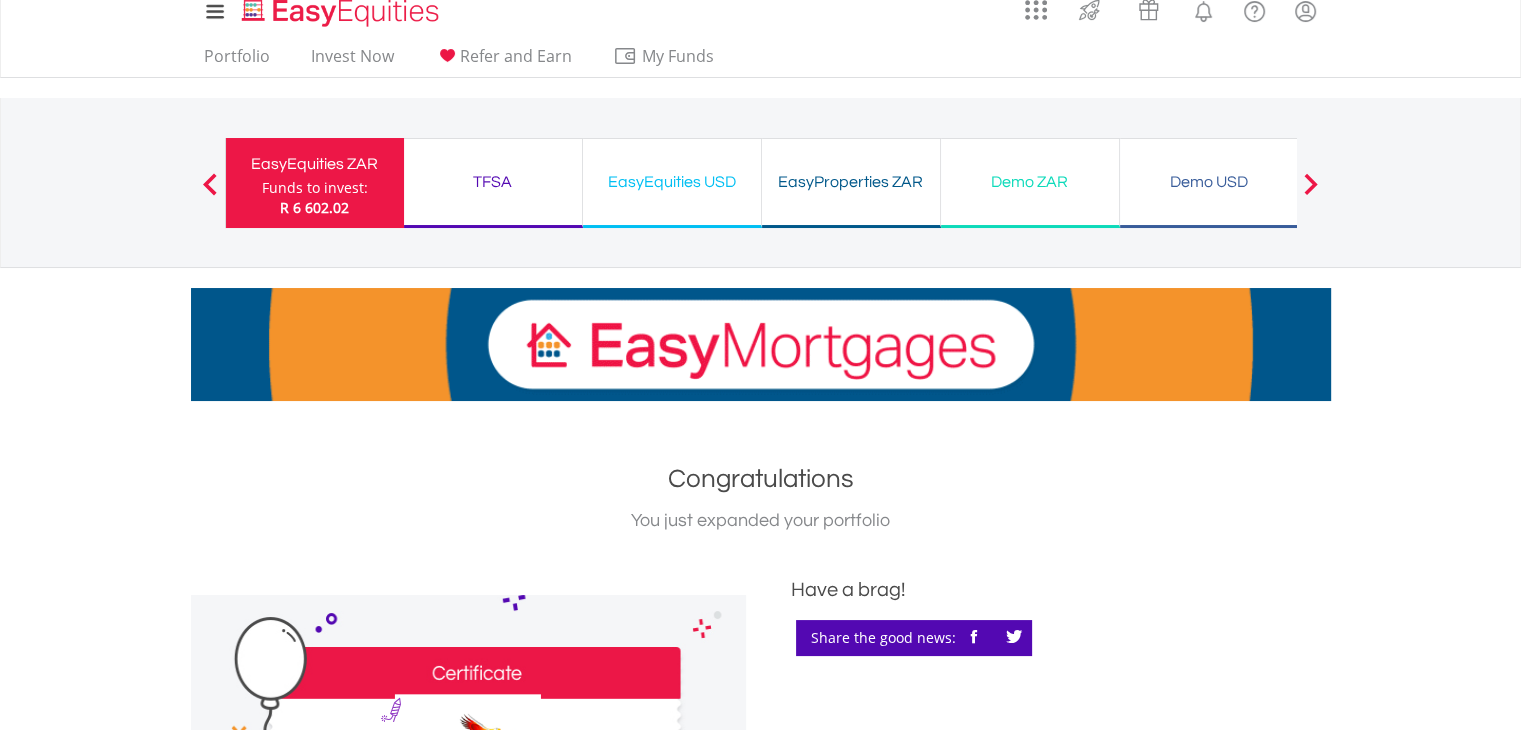 scroll, scrollTop: 0, scrollLeft: 0, axis: both 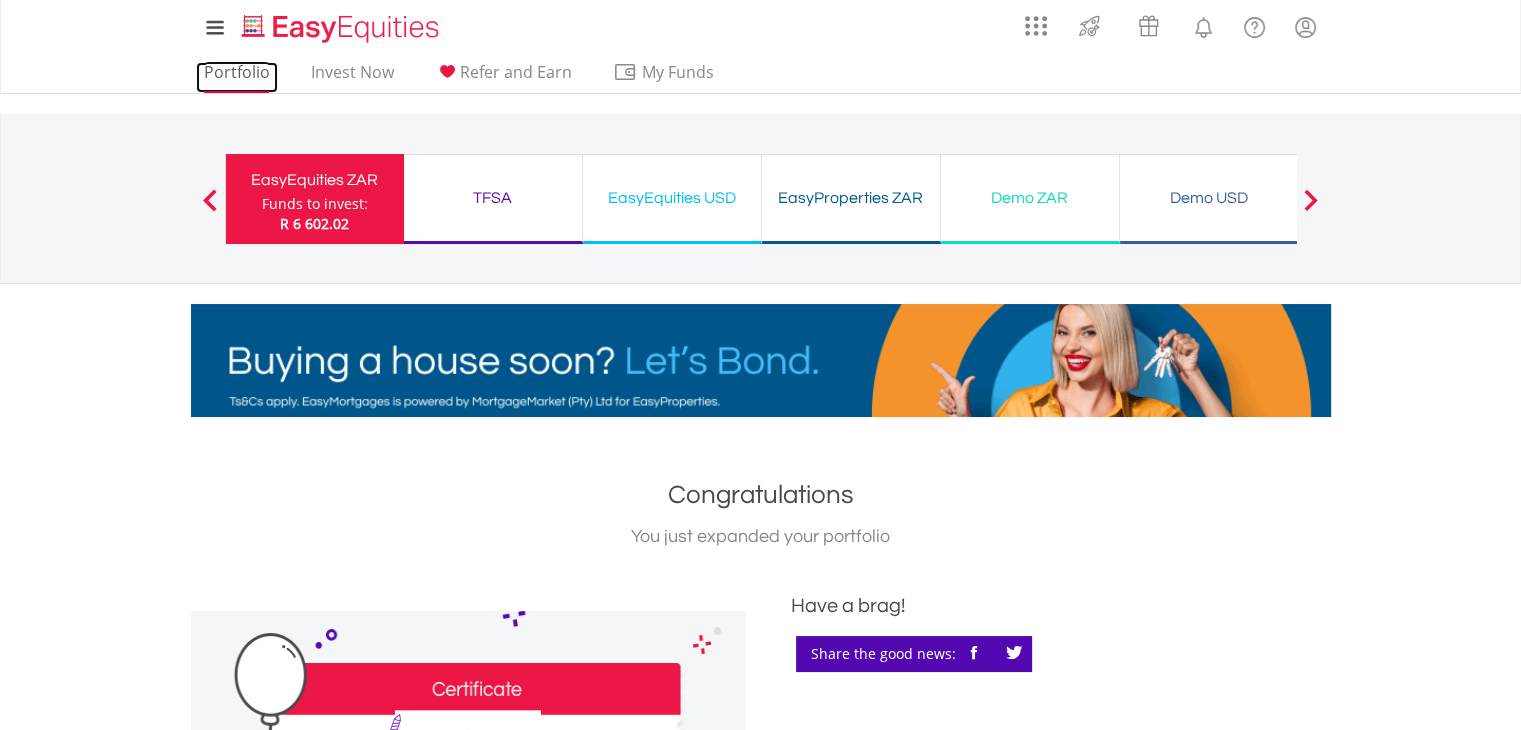 click on "Portfolio" at bounding box center (237, 77) 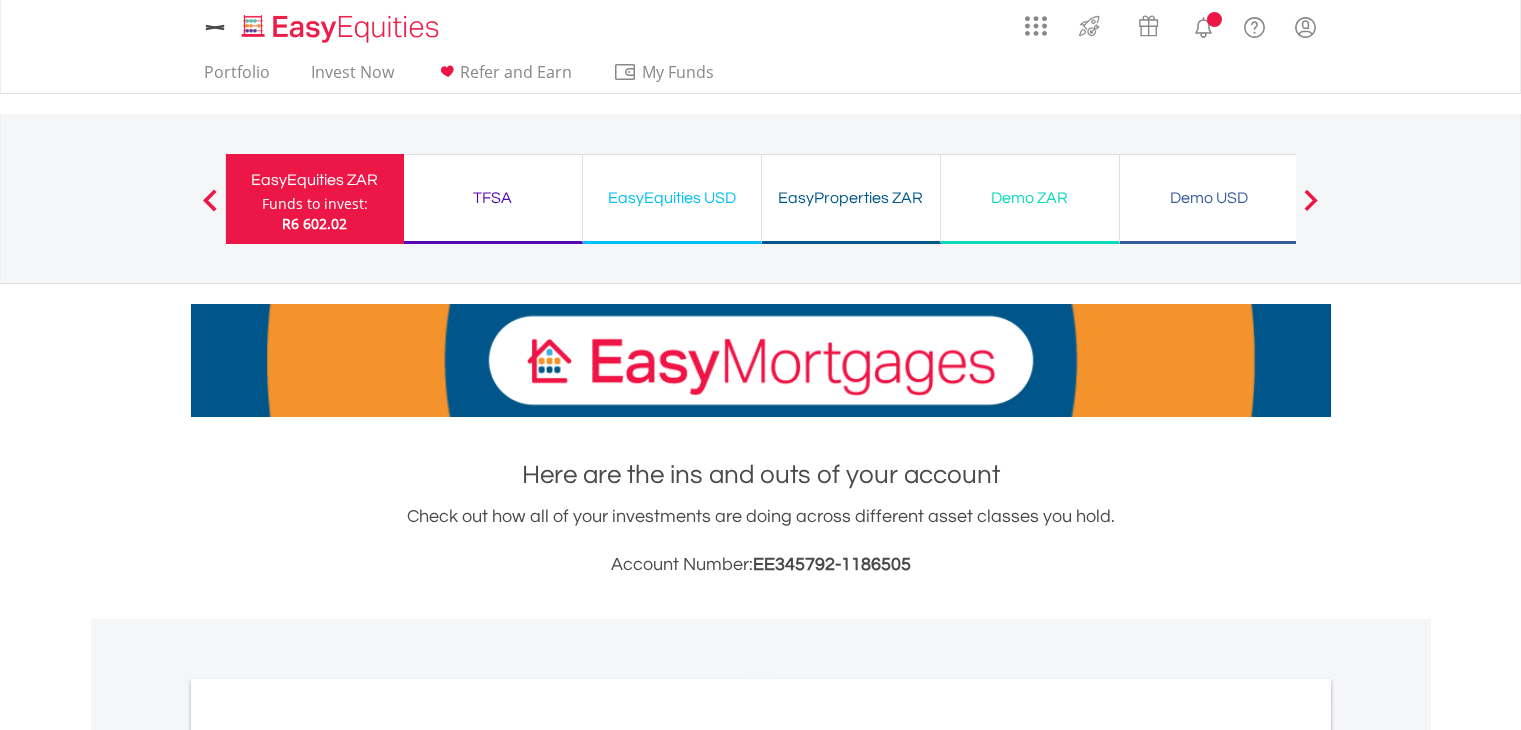 scroll, scrollTop: 0, scrollLeft: 0, axis: both 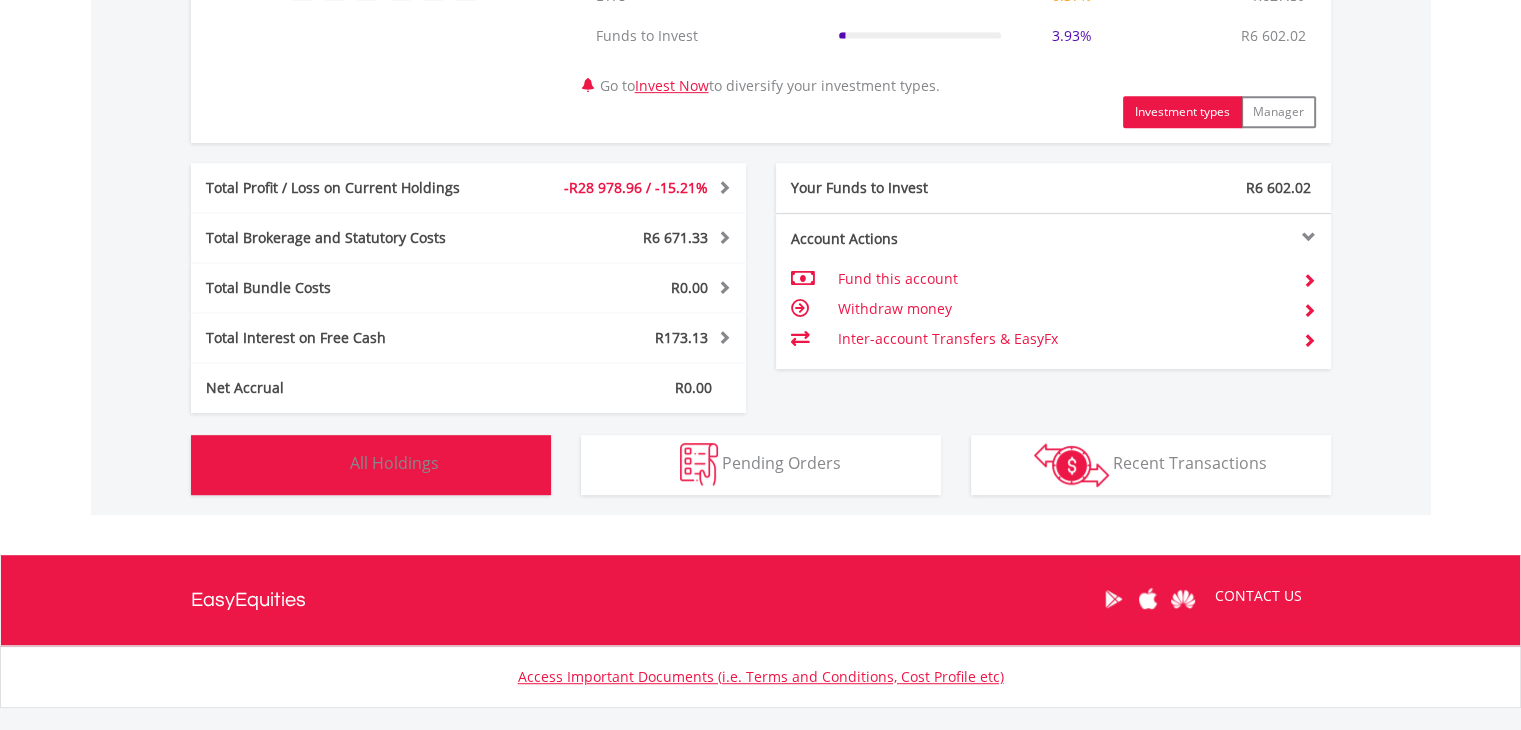 click on "All Holdings" at bounding box center [394, 463] 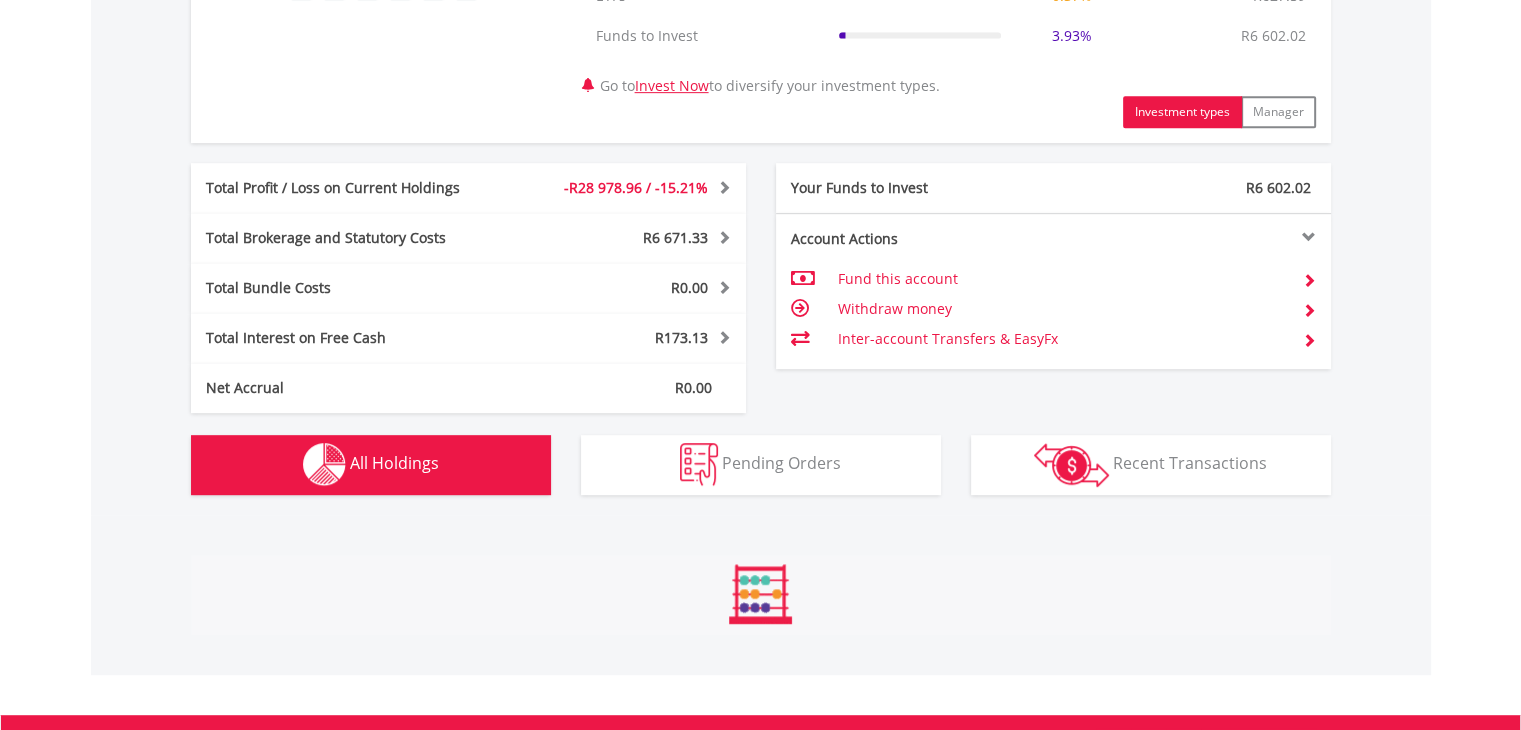 scroll, scrollTop: 1028, scrollLeft: 0, axis: vertical 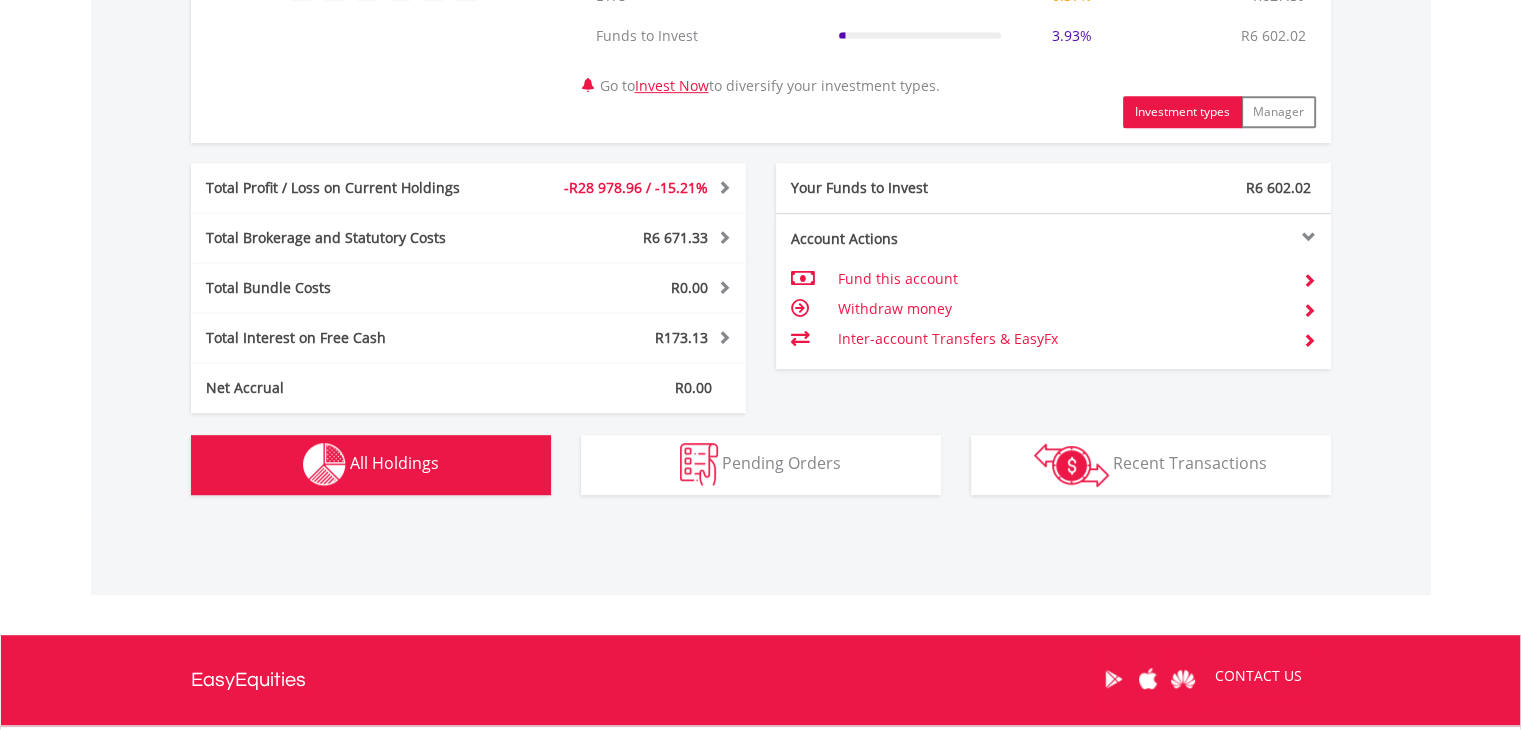 click on "All Holdings" at bounding box center [394, 463] 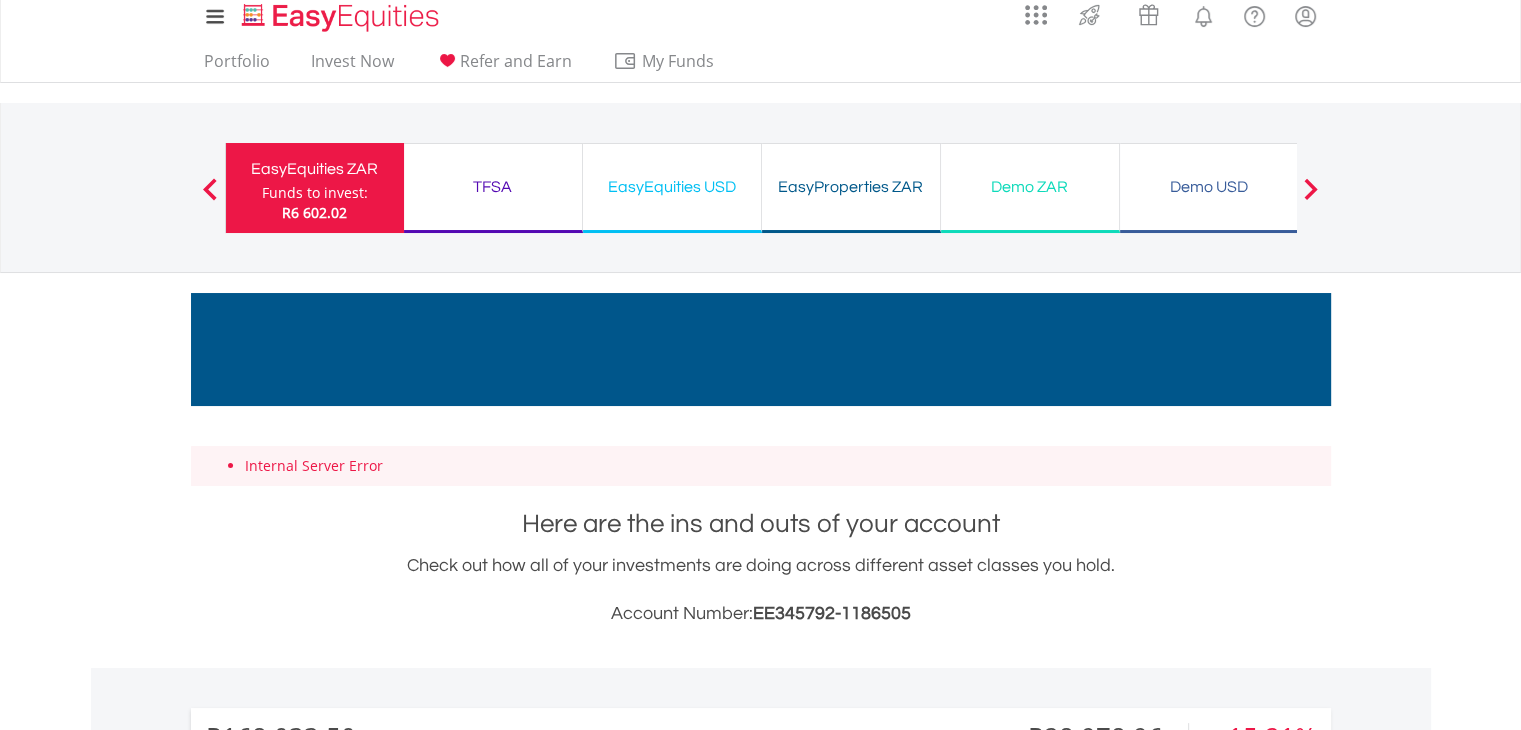 scroll, scrollTop: 10, scrollLeft: 0, axis: vertical 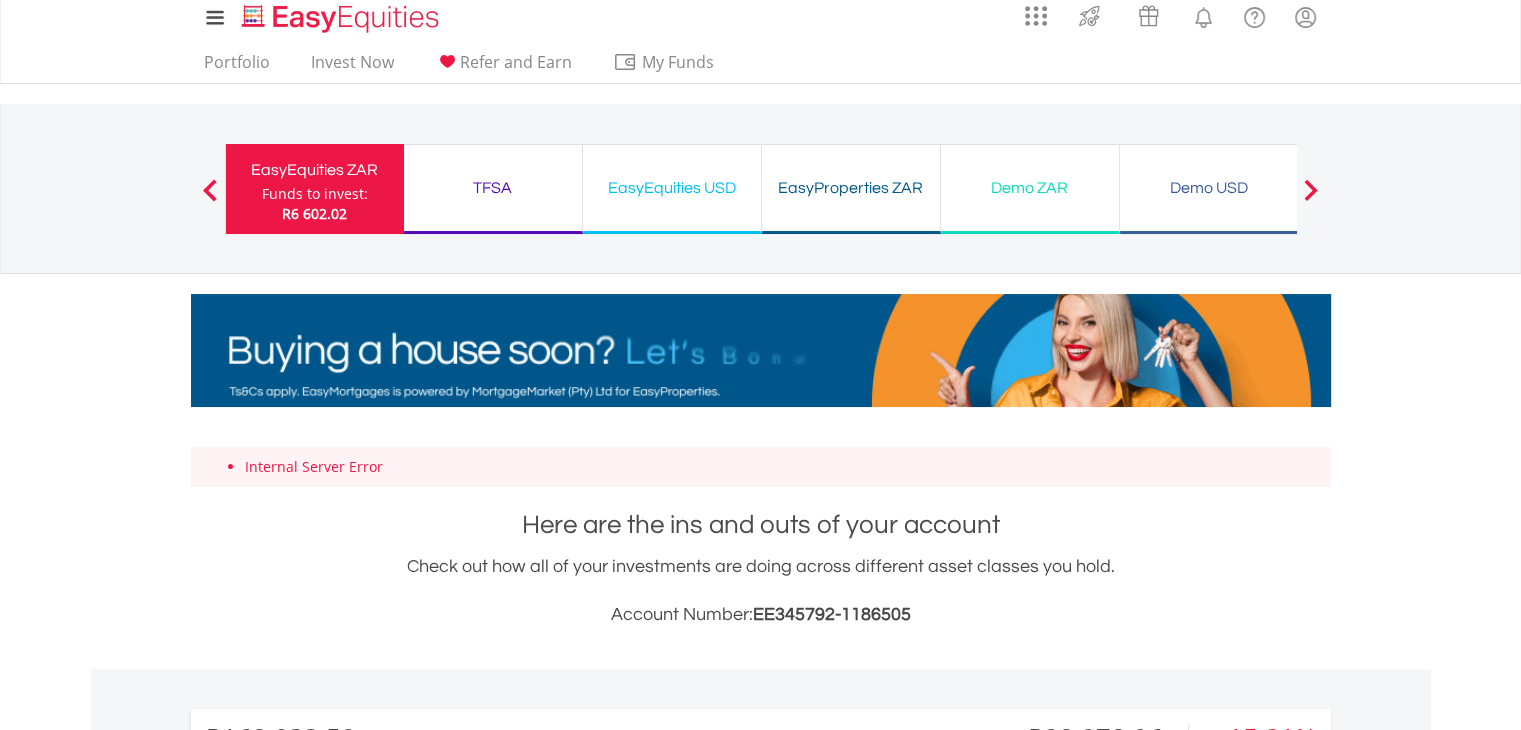 click on "TFSA" at bounding box center [493, 188] 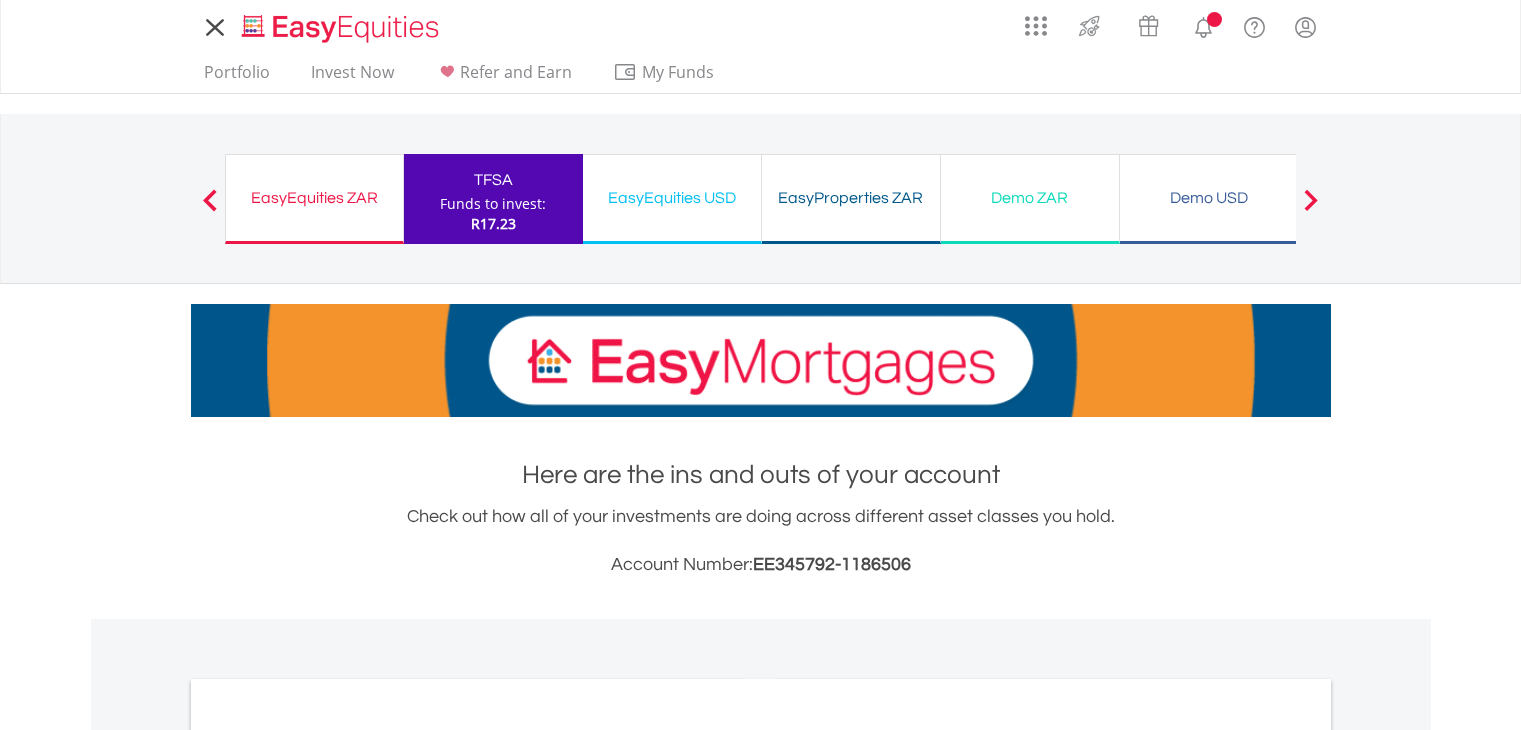 scroll, scrollTop: 0, scrollLeft: 0, axis: both 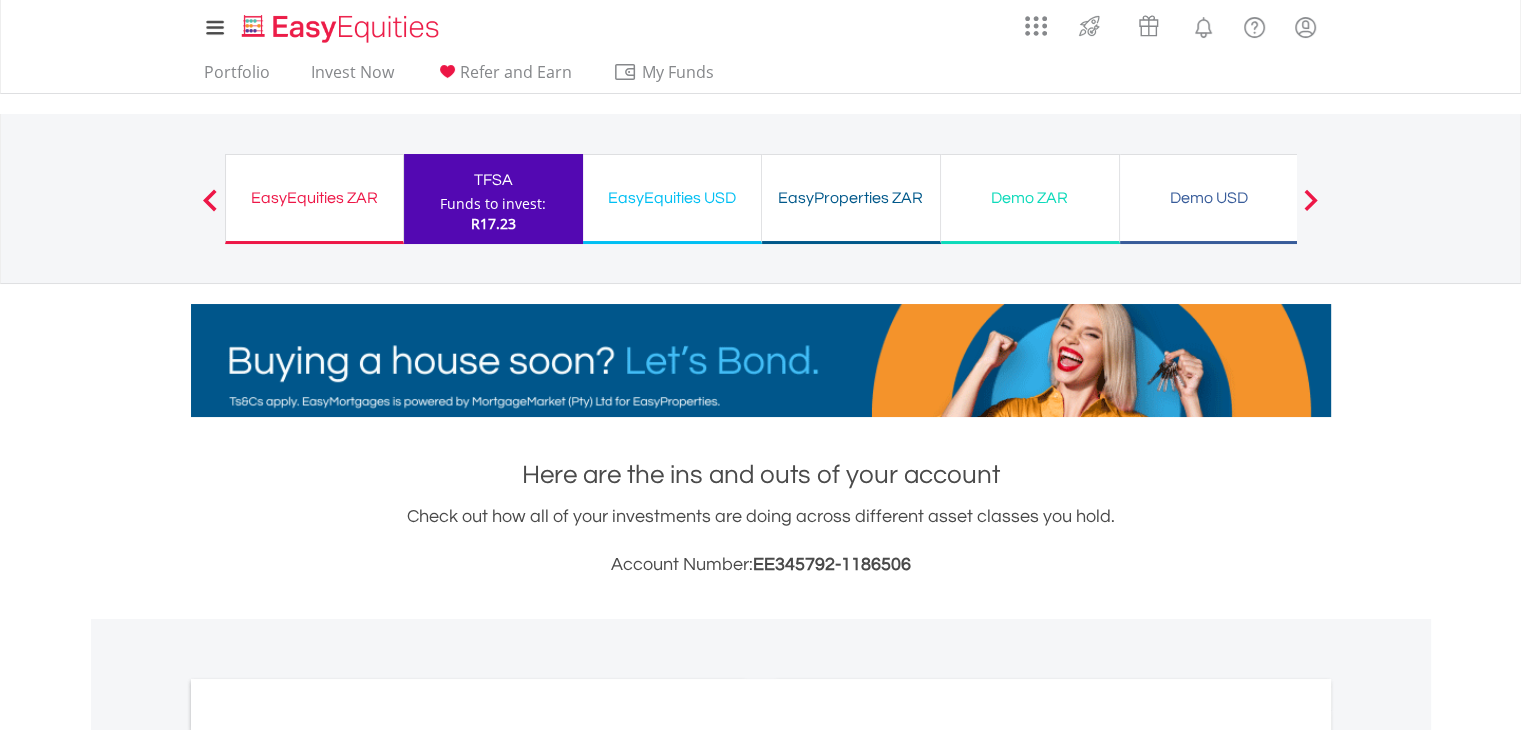 click on "EasyEquities ZAR" at bounding box center (314, 198) 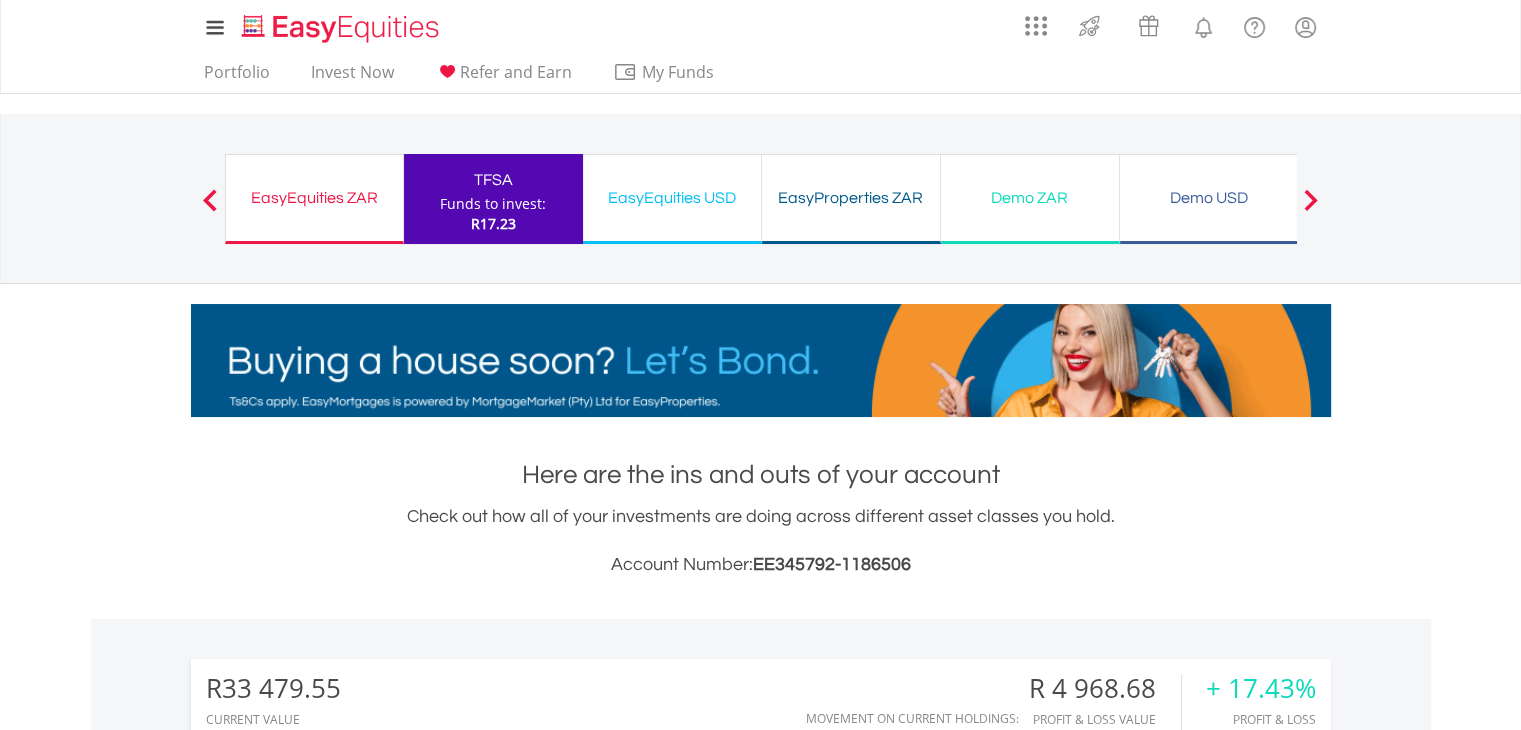 scroll, scrollTop: 999808, scrollLeft: 999620, axis: both 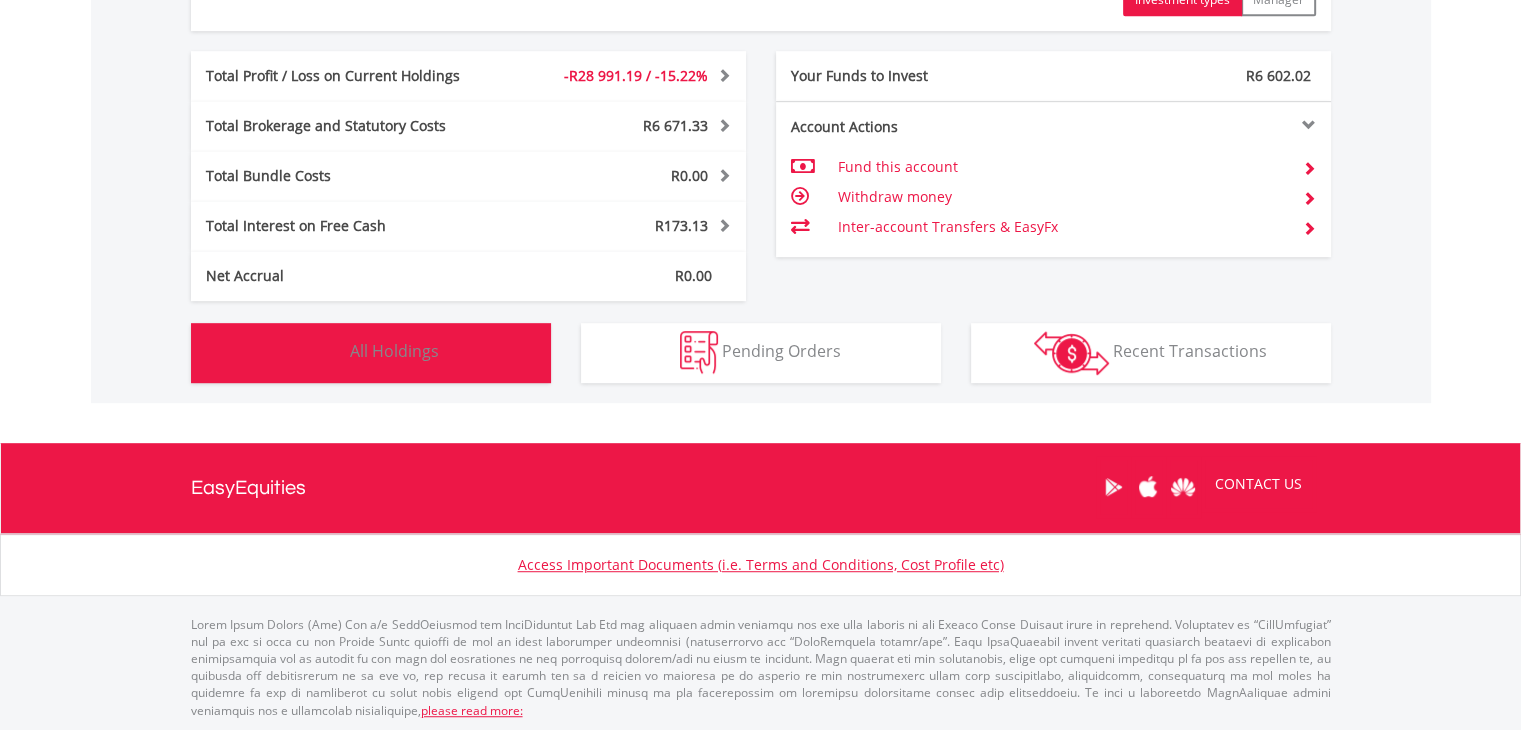 click on "All Holdings" at bounding box center [394, 351] 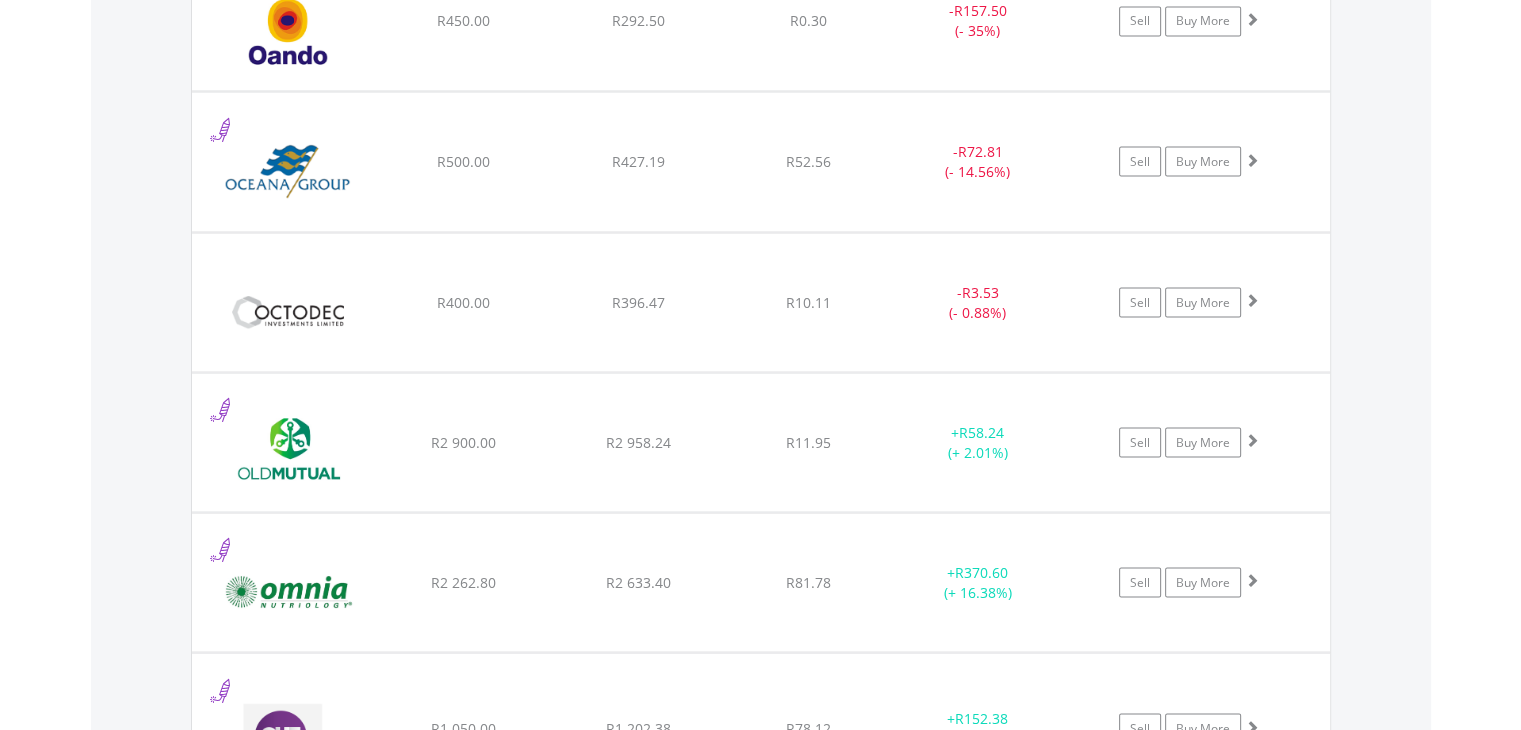 scroll, scrollTop: 11302, scrollLeft: 0, axis: vertical 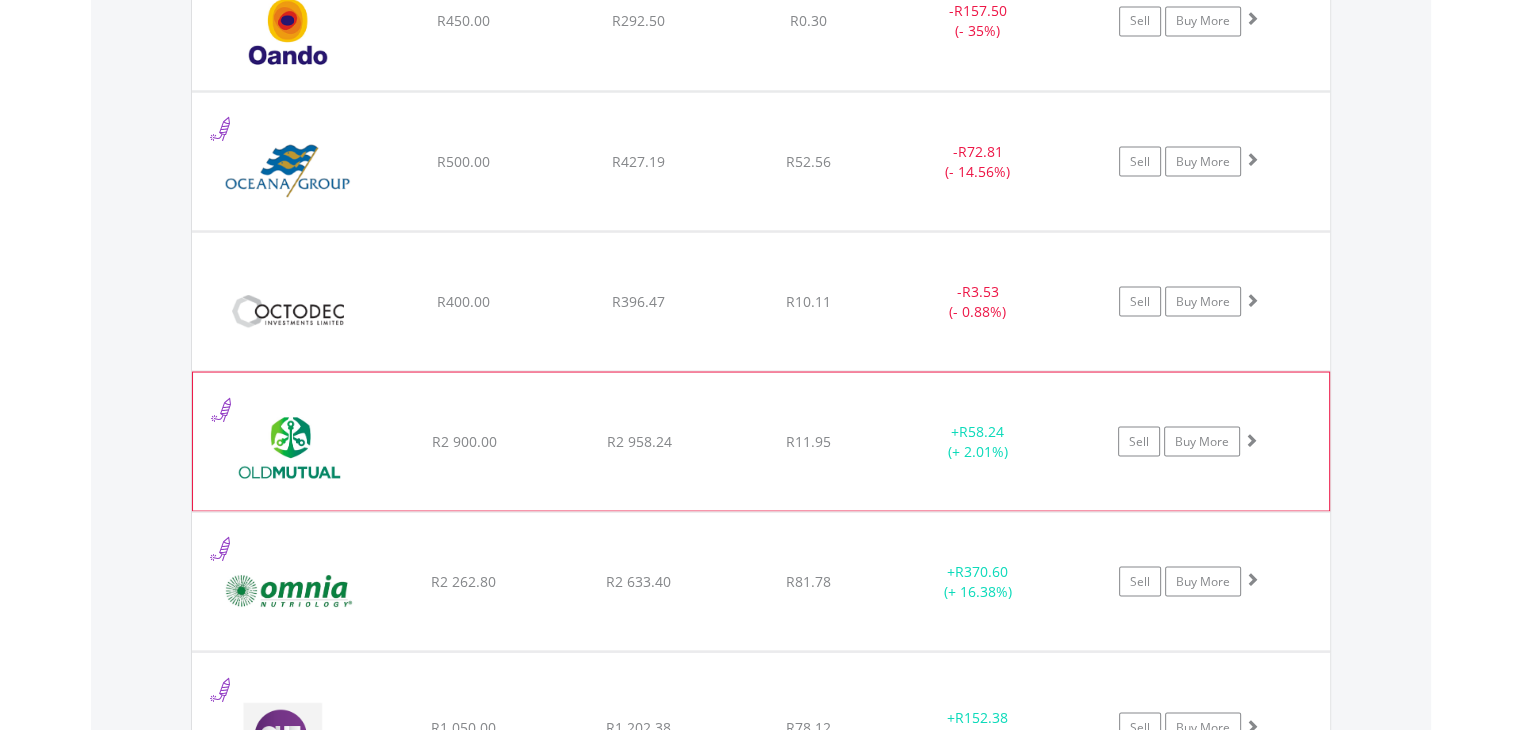 click on "Sell
Buy More" at bounding box center [1199, -9611] 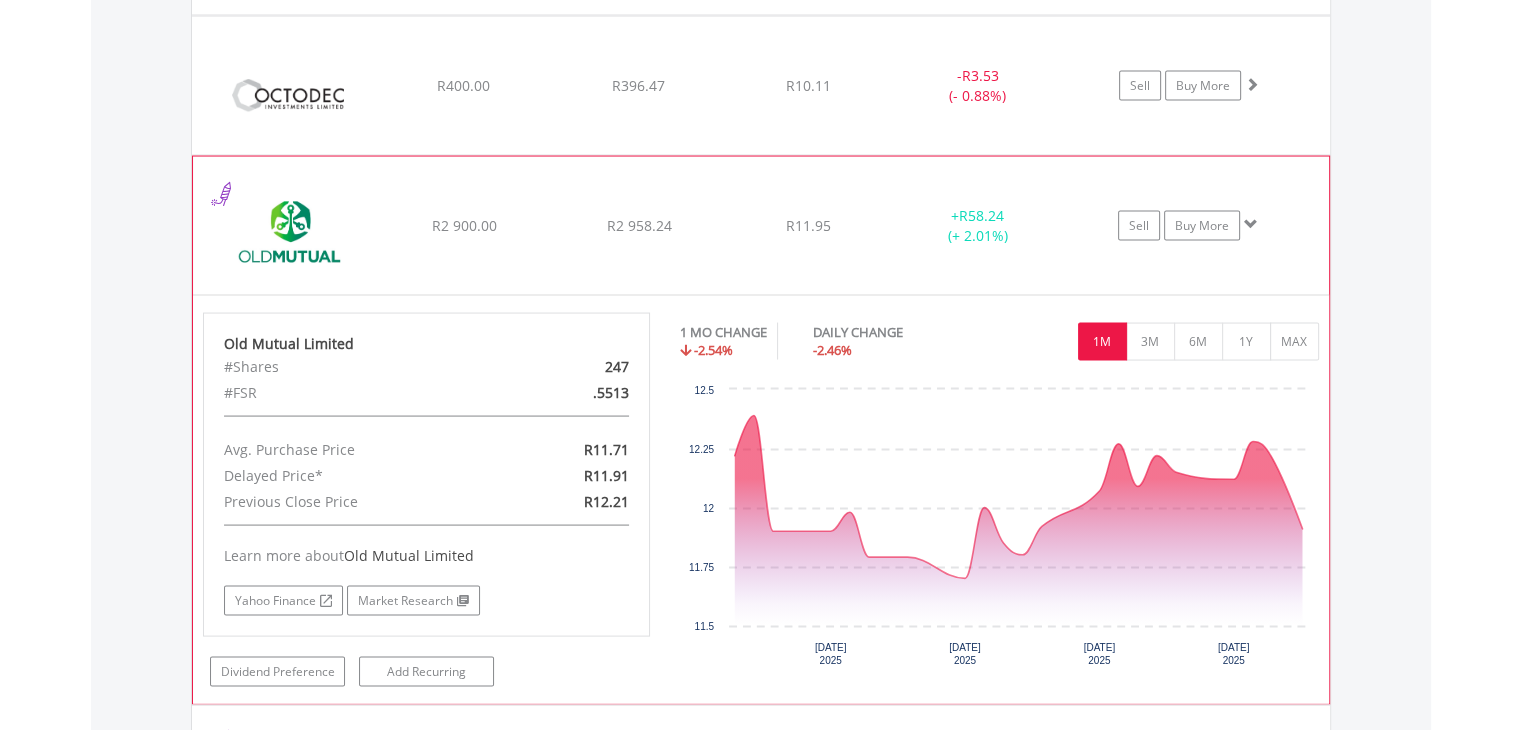 scroll, scrollTop: 11518, scrollLeft: 0, axis: vertical 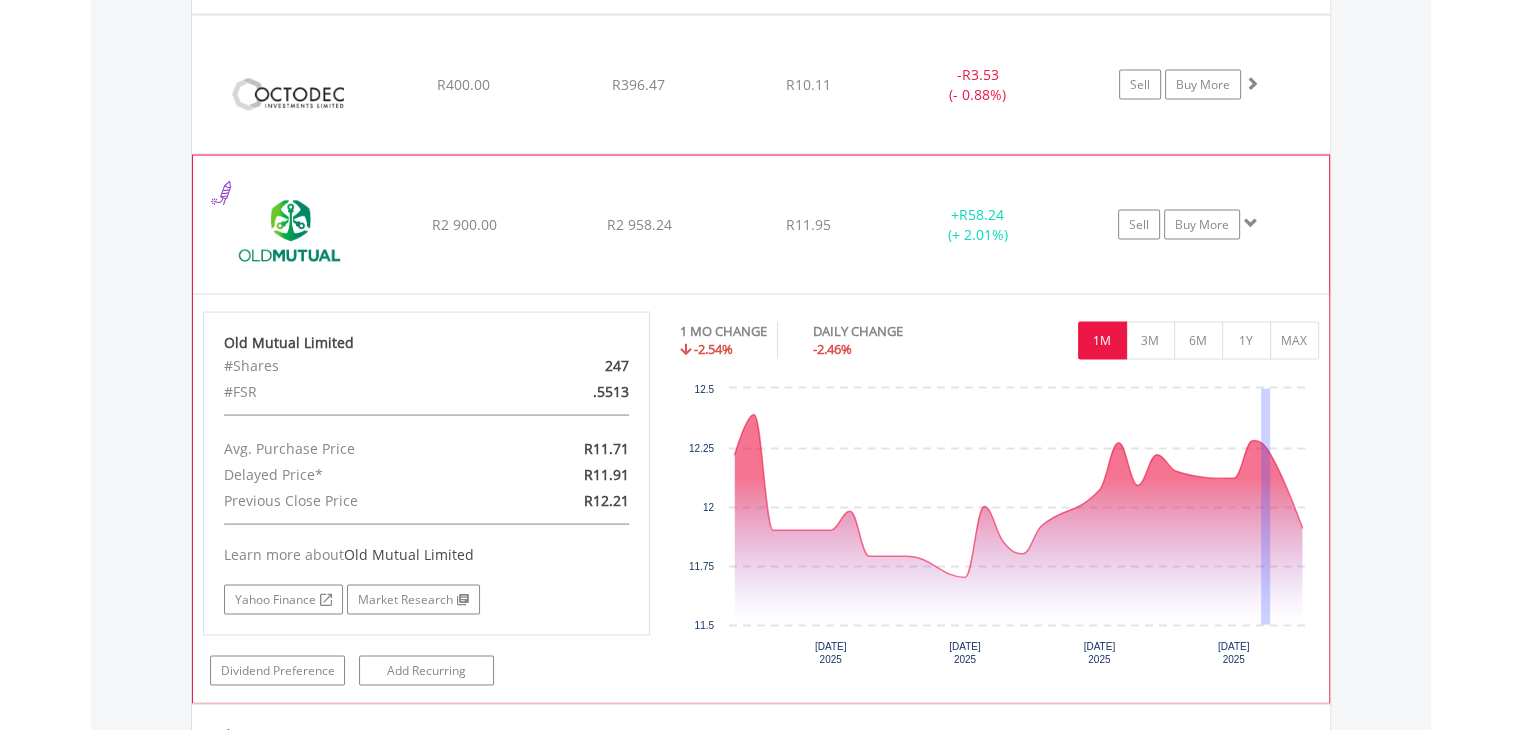 drag, startPoint x: 1261, startPoint y: 417, endPoint x: 1248, endPoint y: 202, distance: 215.39267 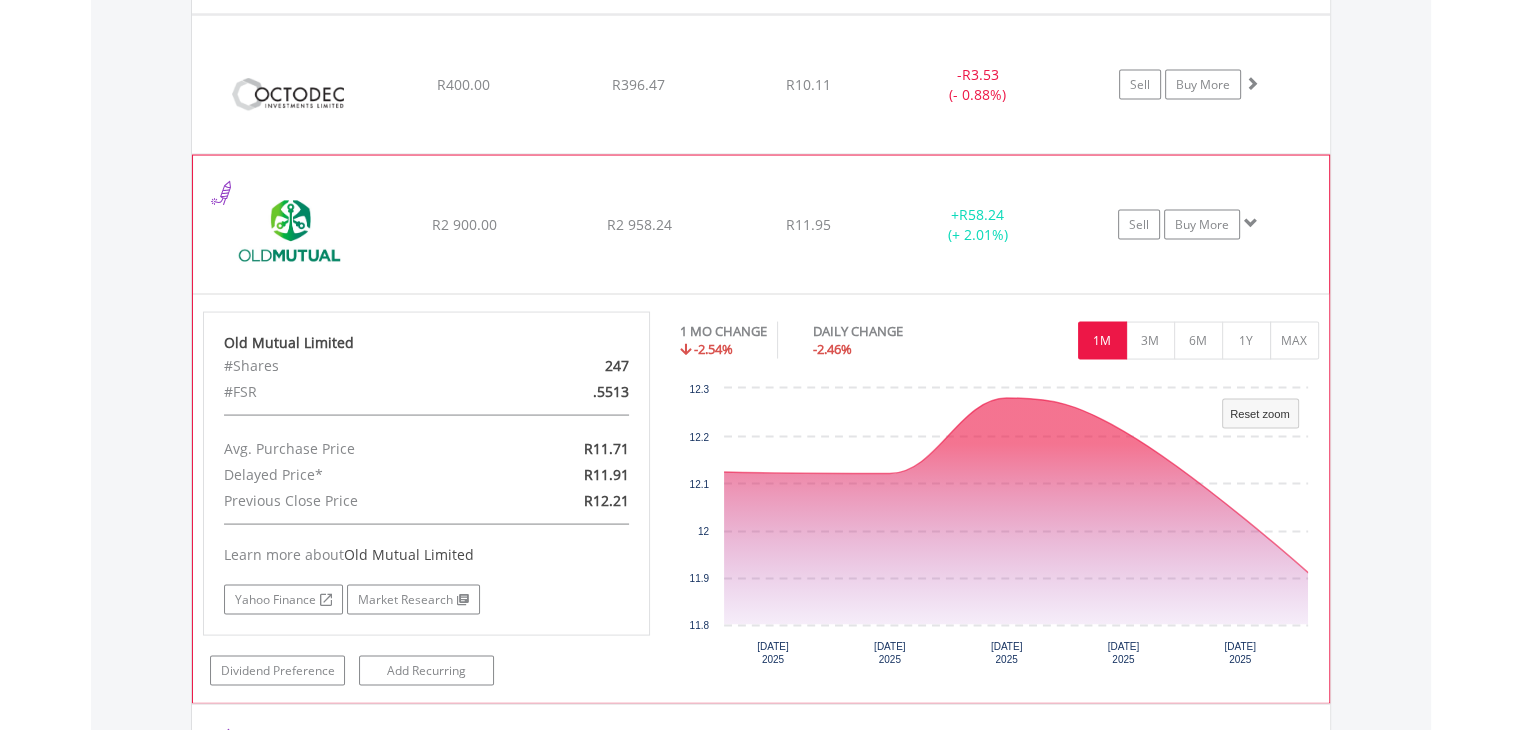 click at bounding box center [1252, -9828] 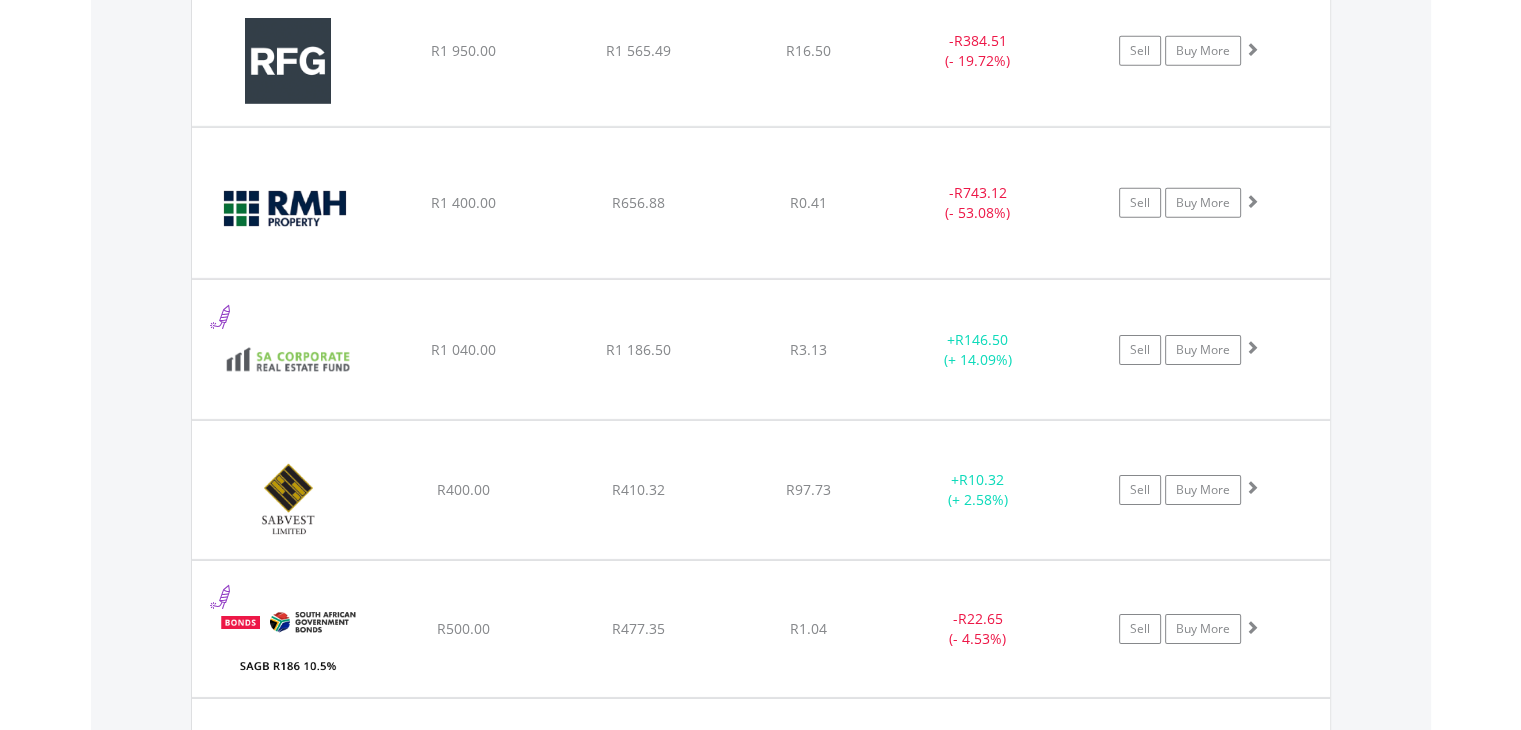 scroll, scrollTop: 14090, scrollLeft: 0, axis: vertical 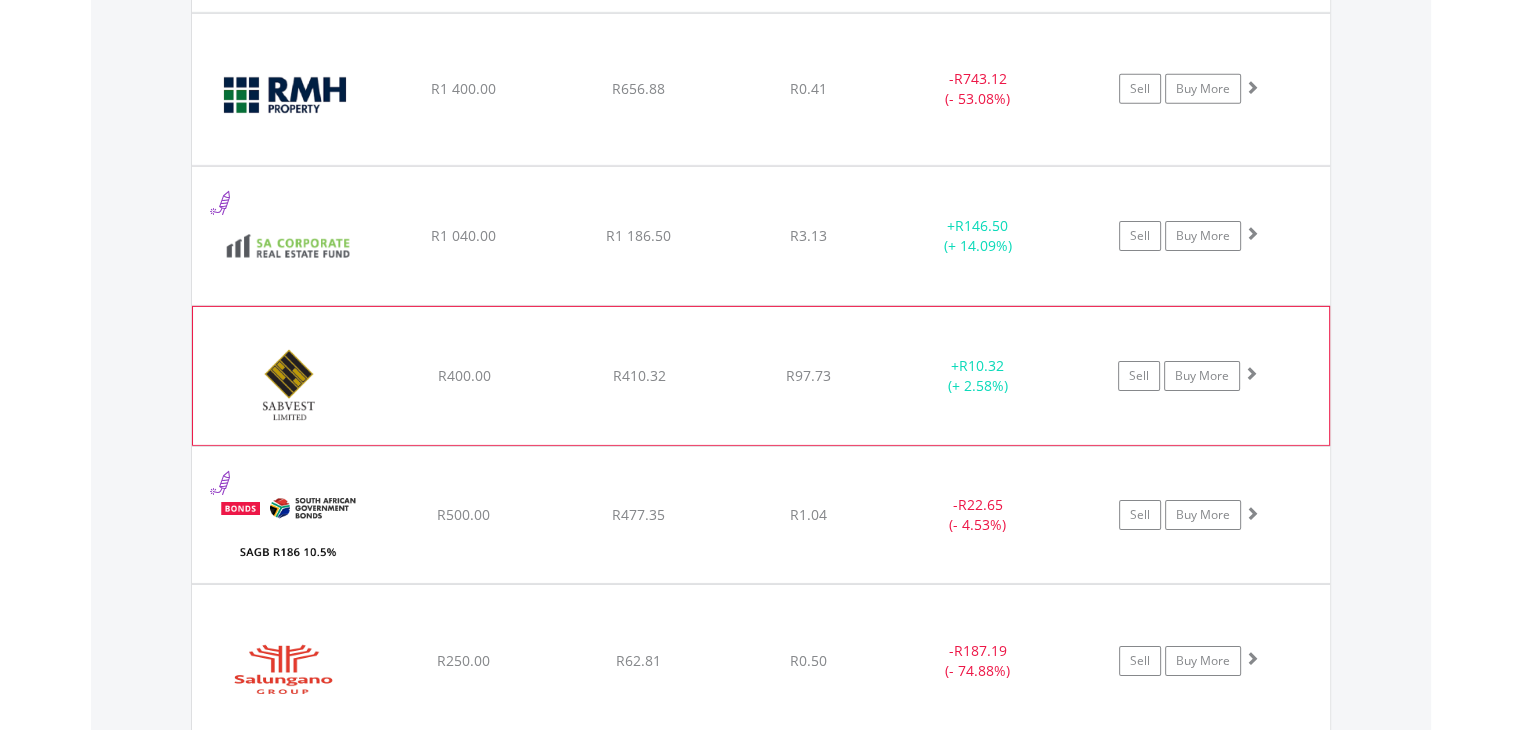 click at bounding box center (1251, 373) 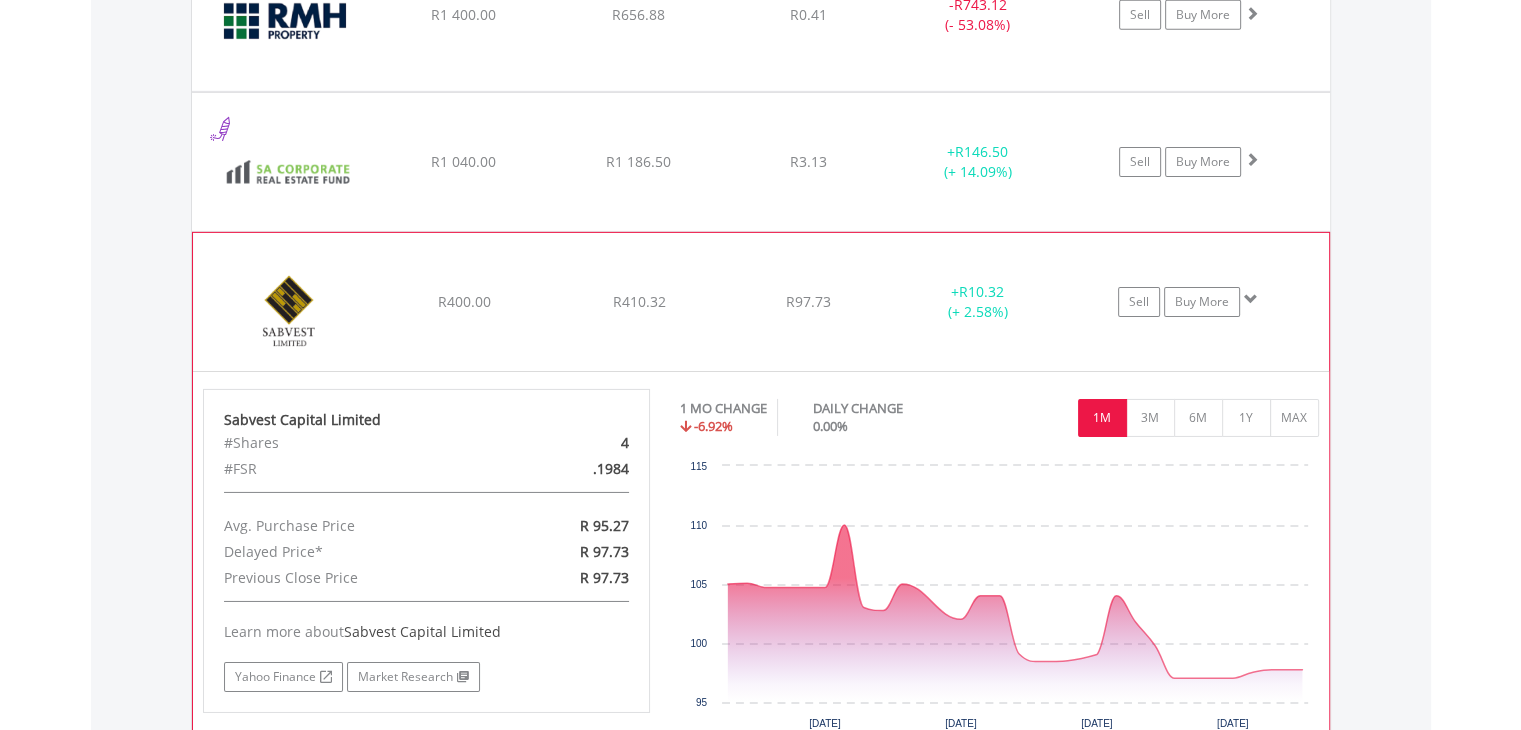 scroll, scrollTop: 14168, scrollLeft: 0, axis: vertical 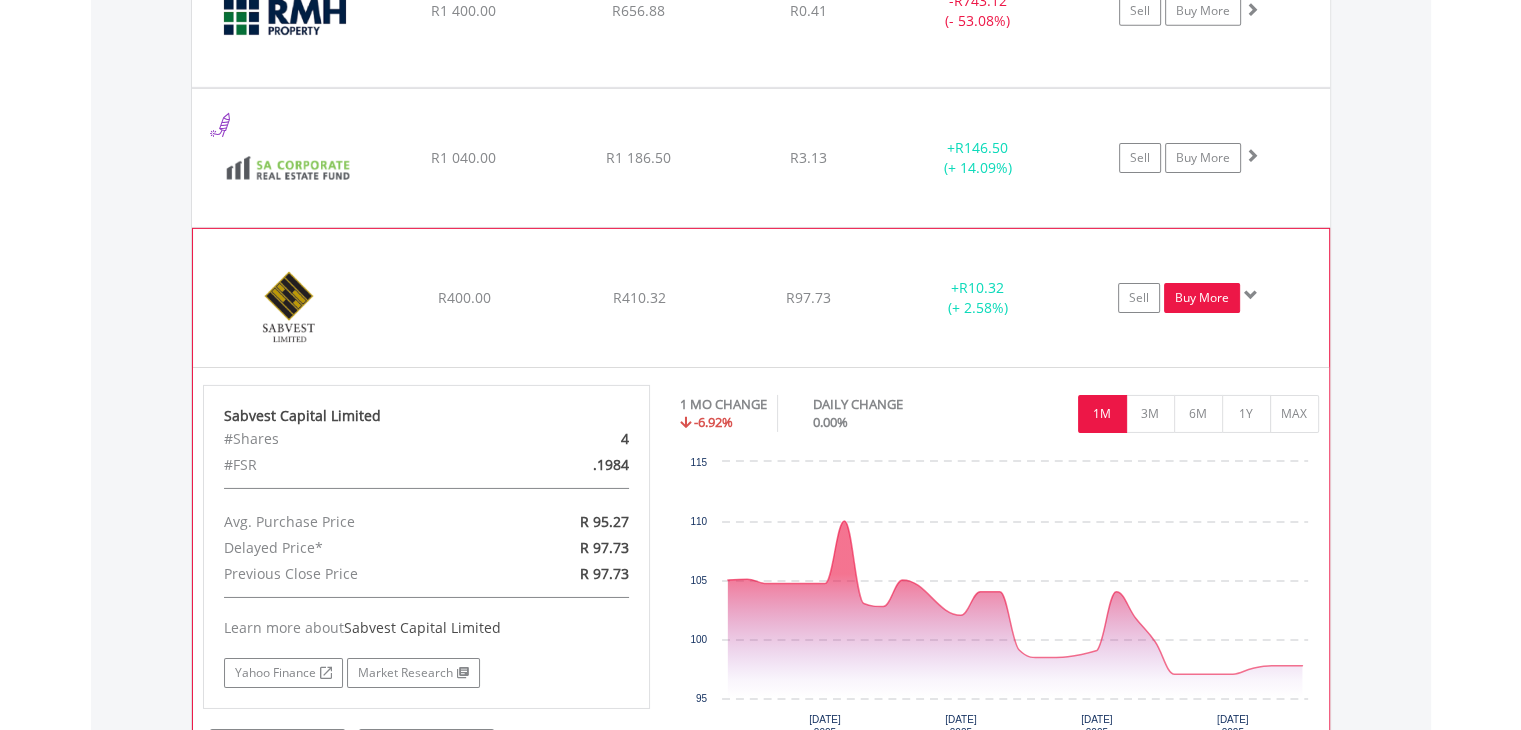 click on "Buy More" at bounding box center (1202, 298) 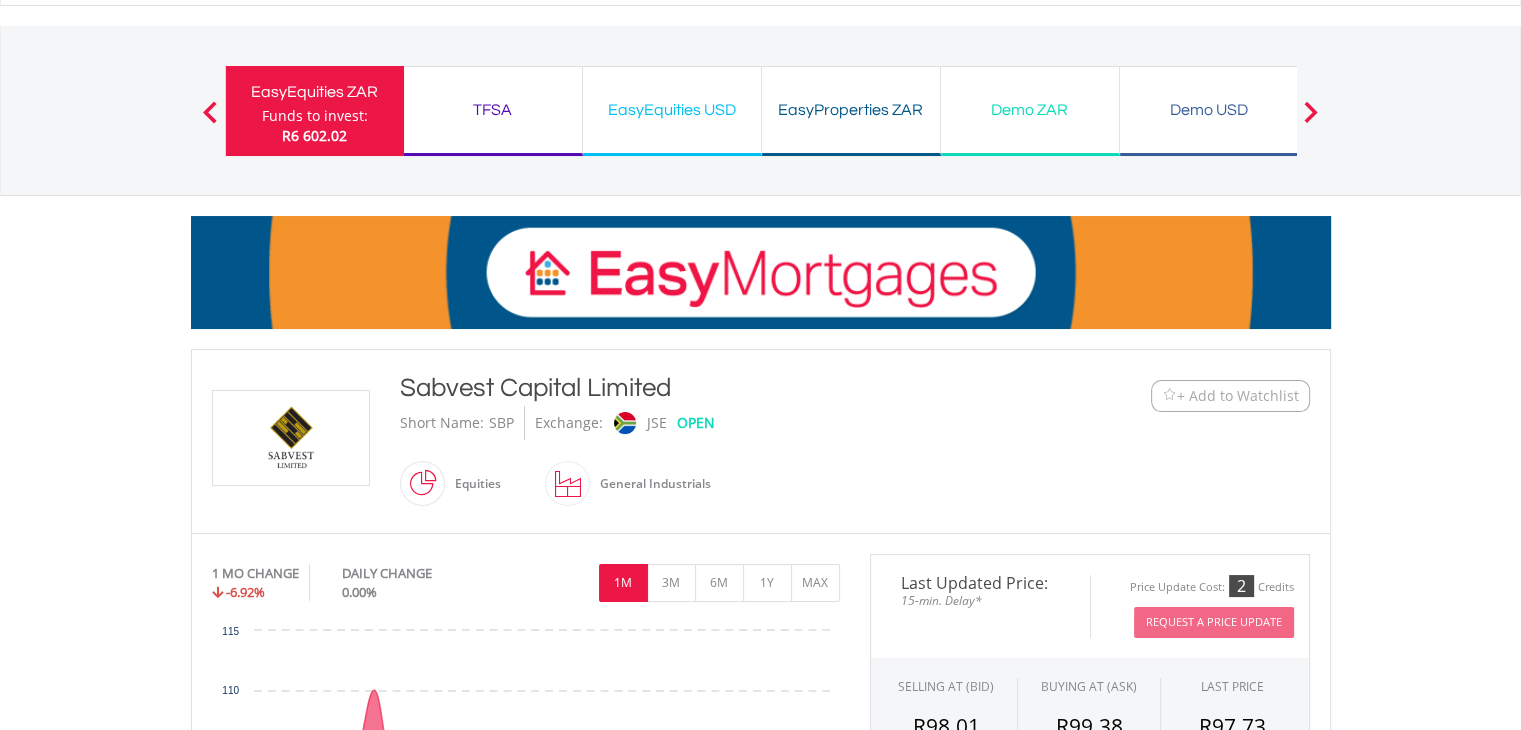 scroll, scrollTop: 90, scrollLeft: 0, axis: vertical 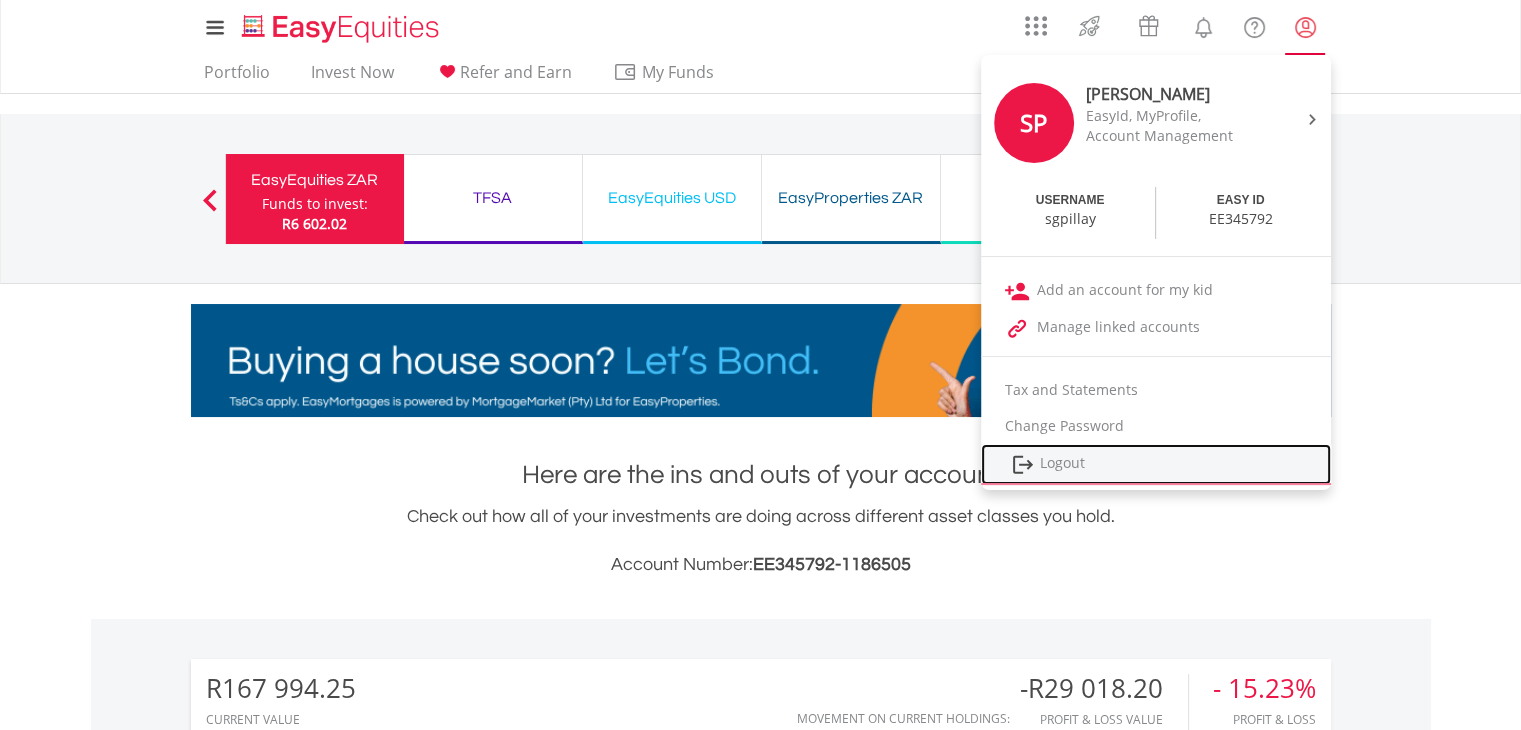 click on "Logout" at bounding box center [1156, 464] 